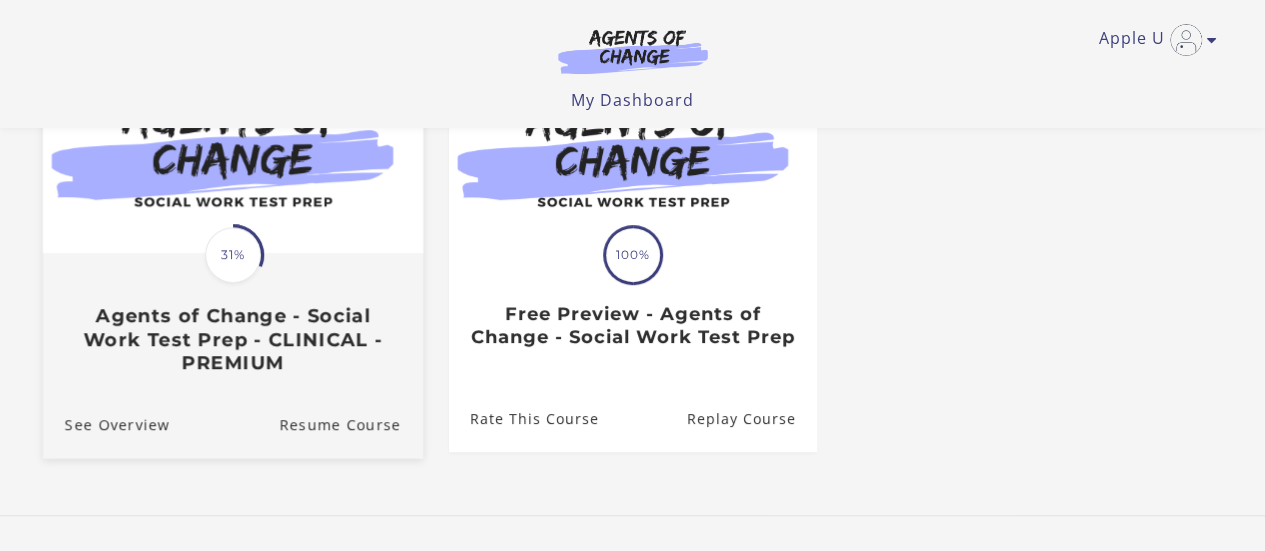 scroll, scrollTop: 300, scrollLeft: 0, axis: vertical 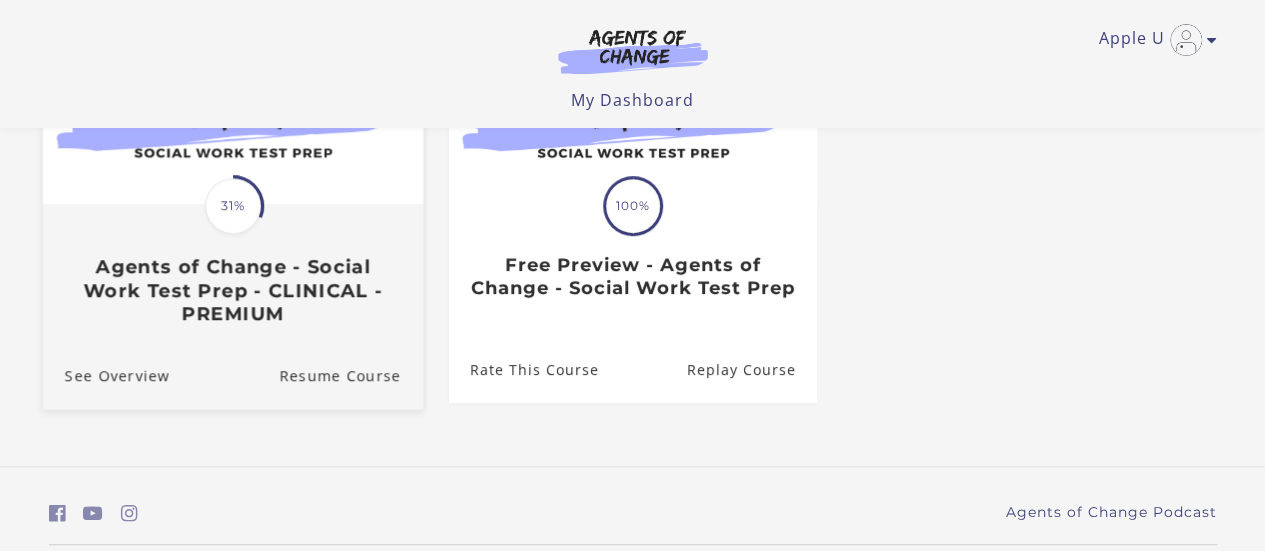 click on "Translation missing: en.liquid.partials.dashboard_course_card.progress_description: 31%
31%" at bounding box center (233, 206) 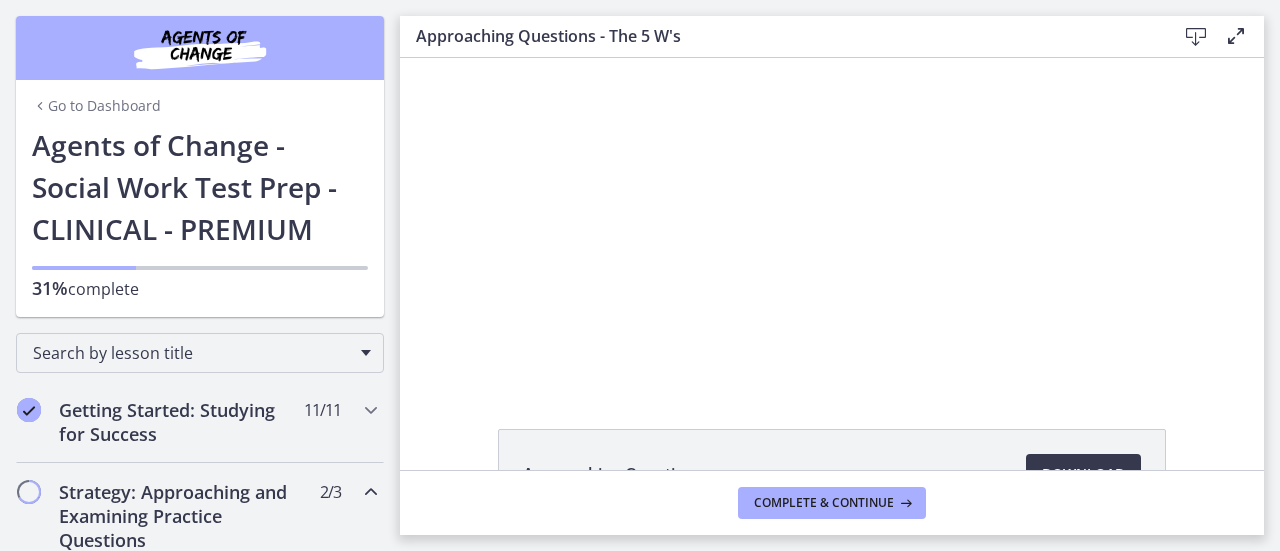 scroll, scrollTop: 0, scrollLeft: 0, axis: both 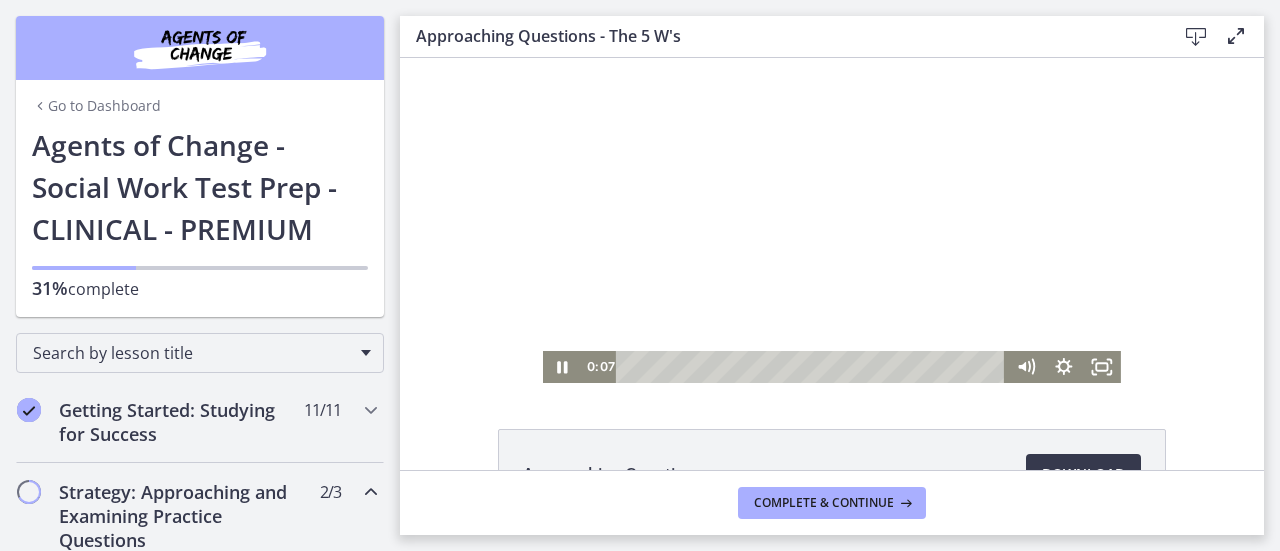 click at bounding box center [832, 220] 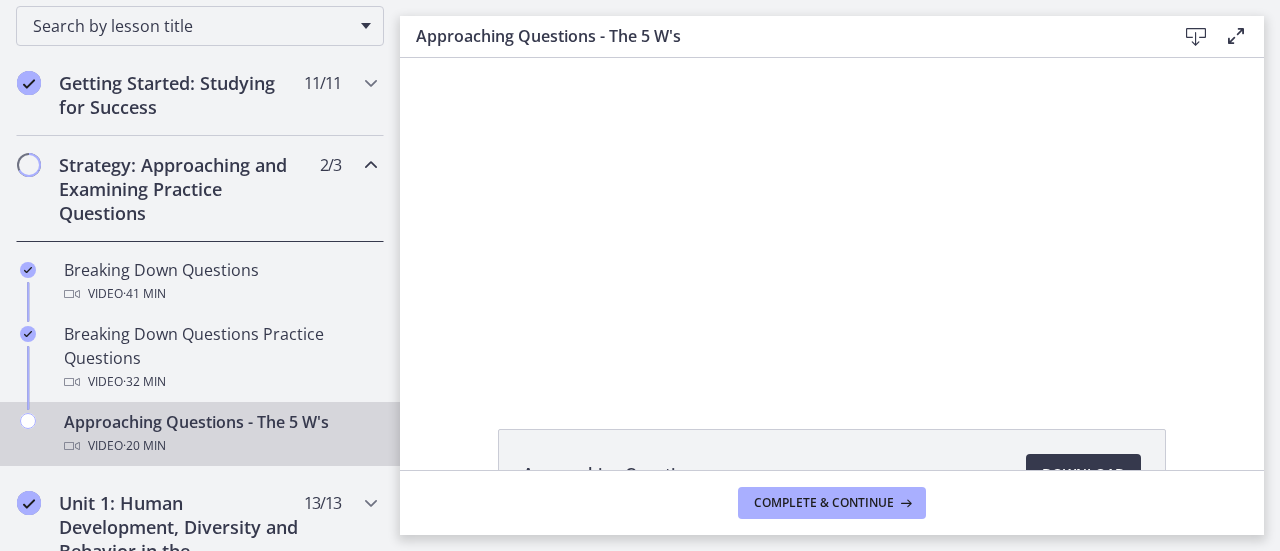 scroll, scrollTop: 700, scrollLeft: 0, axis: vertical 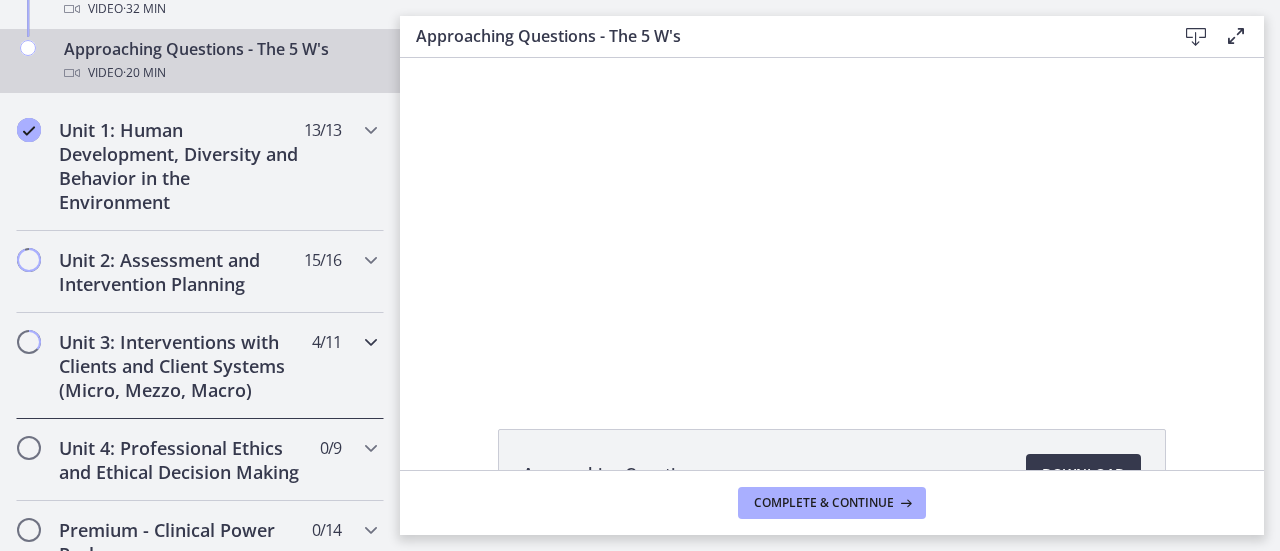 click on "Unit 3: Interventions with Clients and Client Systems (Micro, Mezzo, Macro)" at bounding box center (181, 366) 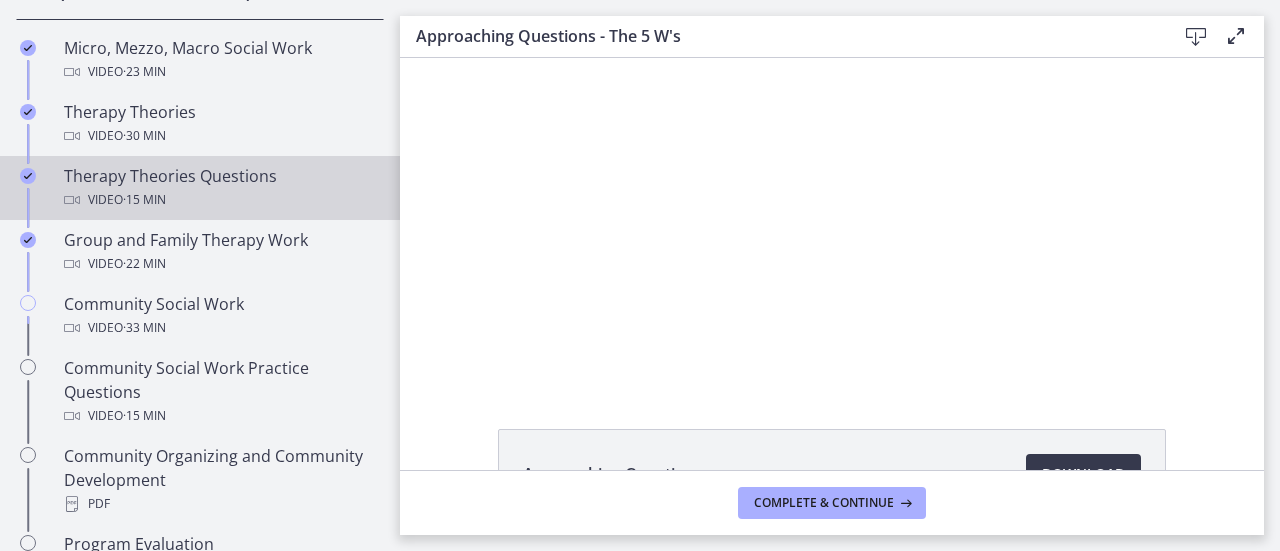 scroll, scrollTop: 898, scrollLeft: 0, axis: vertical 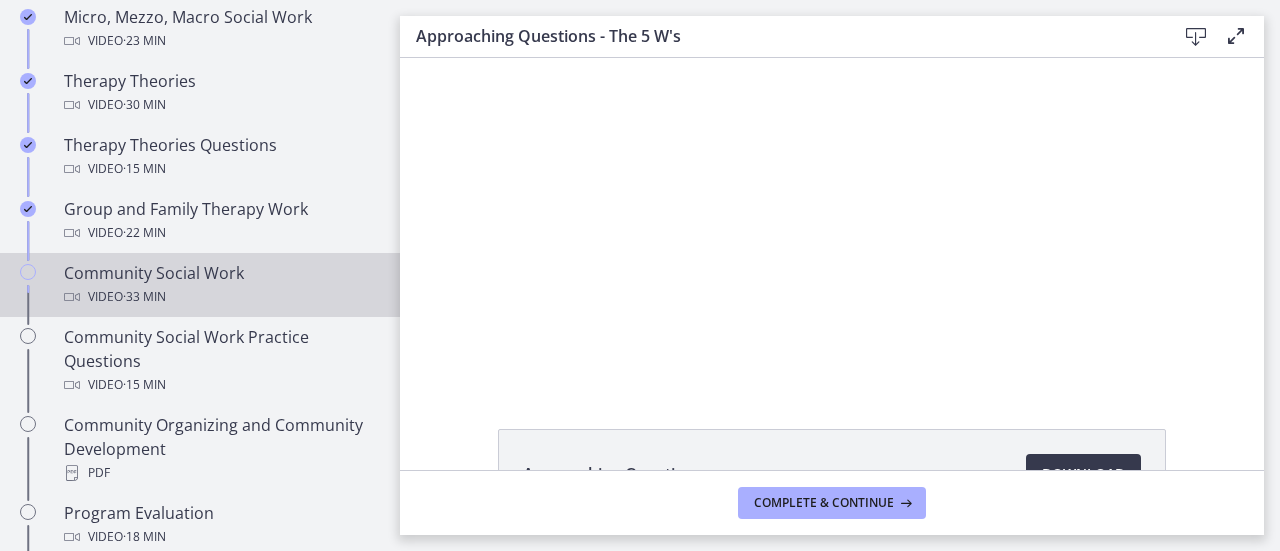 click on "·  33 min" at bounding box center (144, 297) 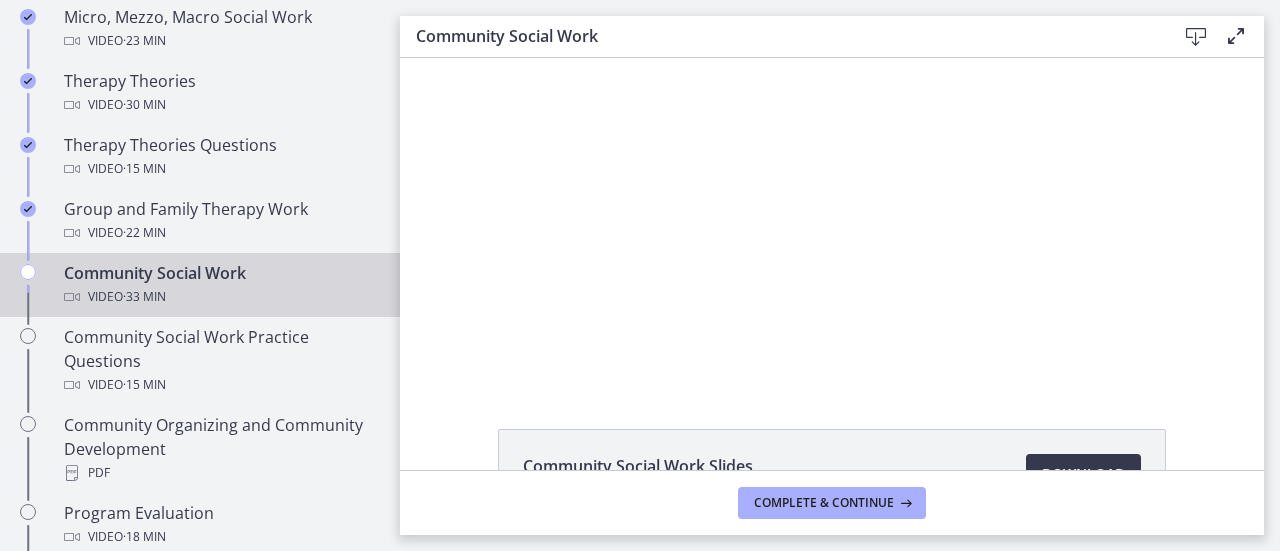 scroll, scrollTop: 0, scrollLeft: 0, axis: both 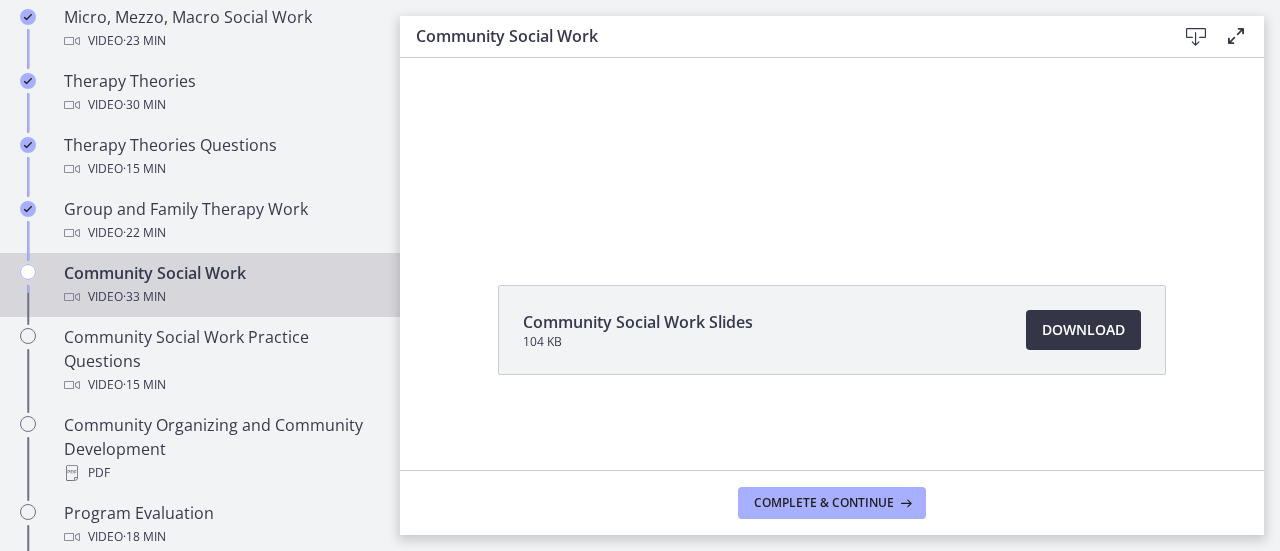 click on "Download
Opens in a new window" at bounding box center [1083, 330] 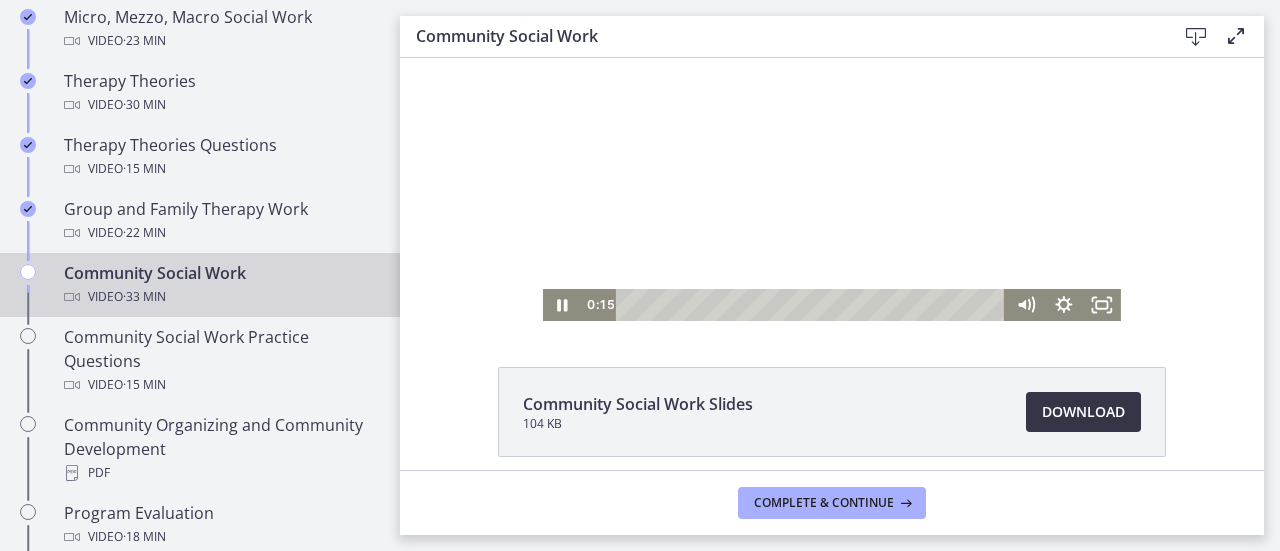 scroll, scrollTop: 0, scrollLeft: 0, axis: both 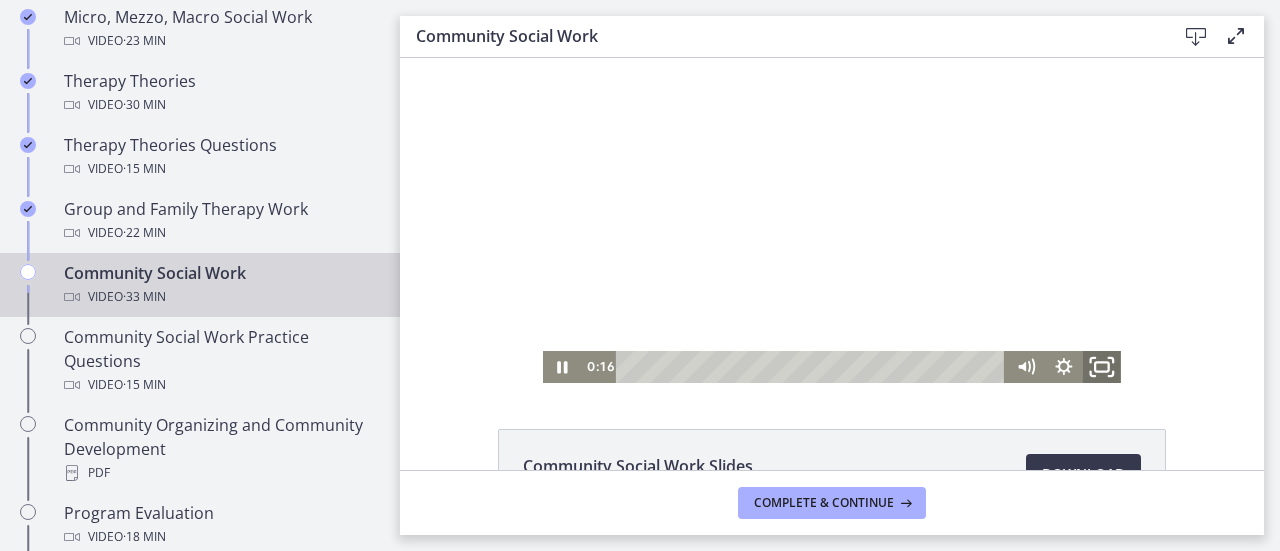 click 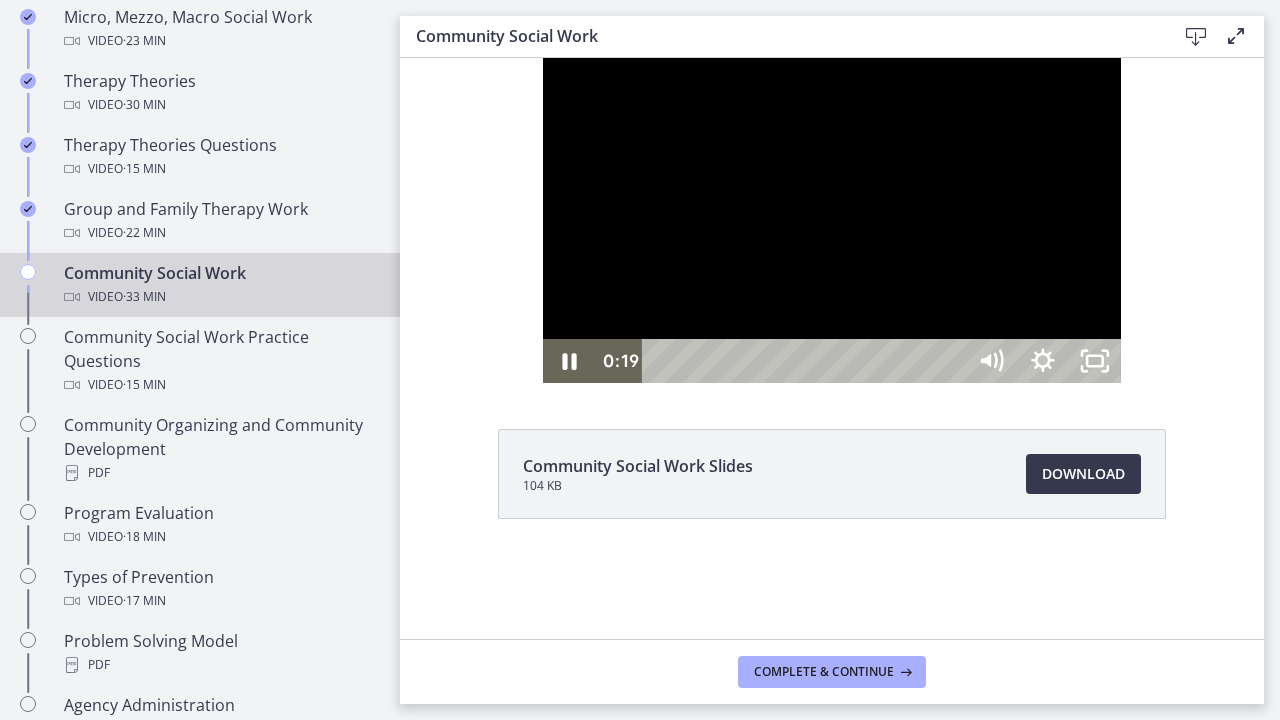 type 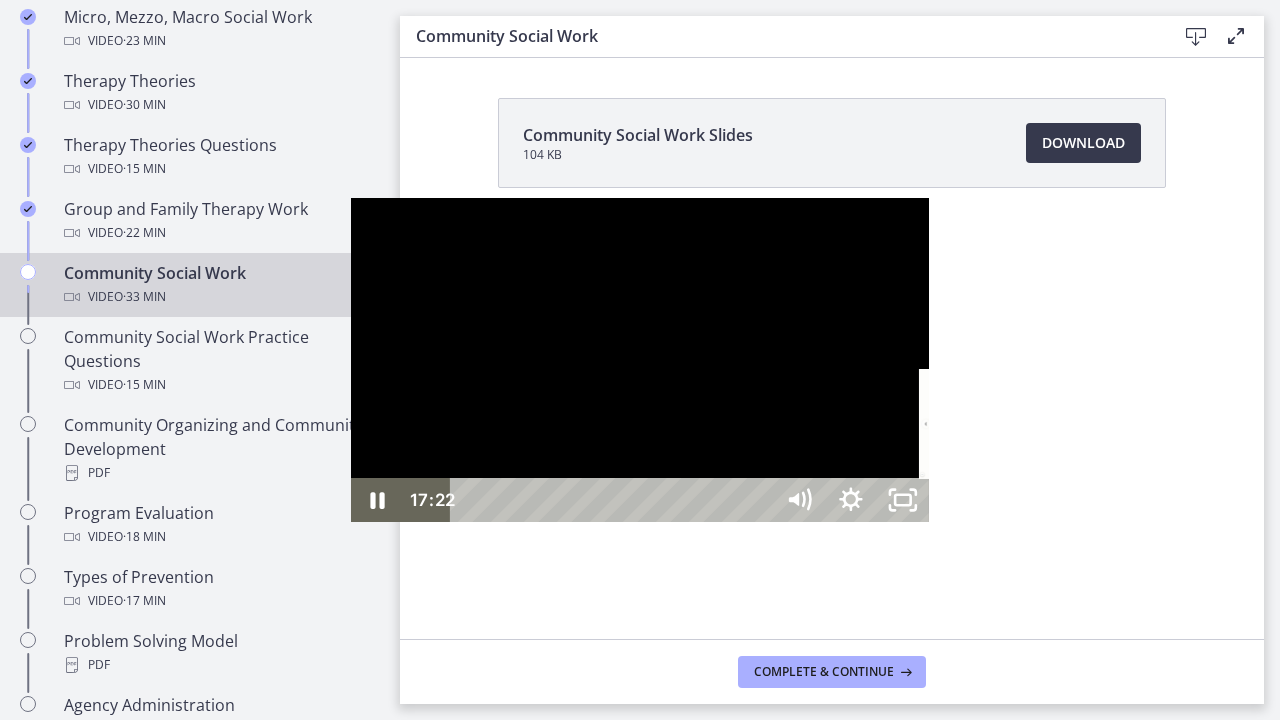 click on "18:16" at bounding box center (614, 500) 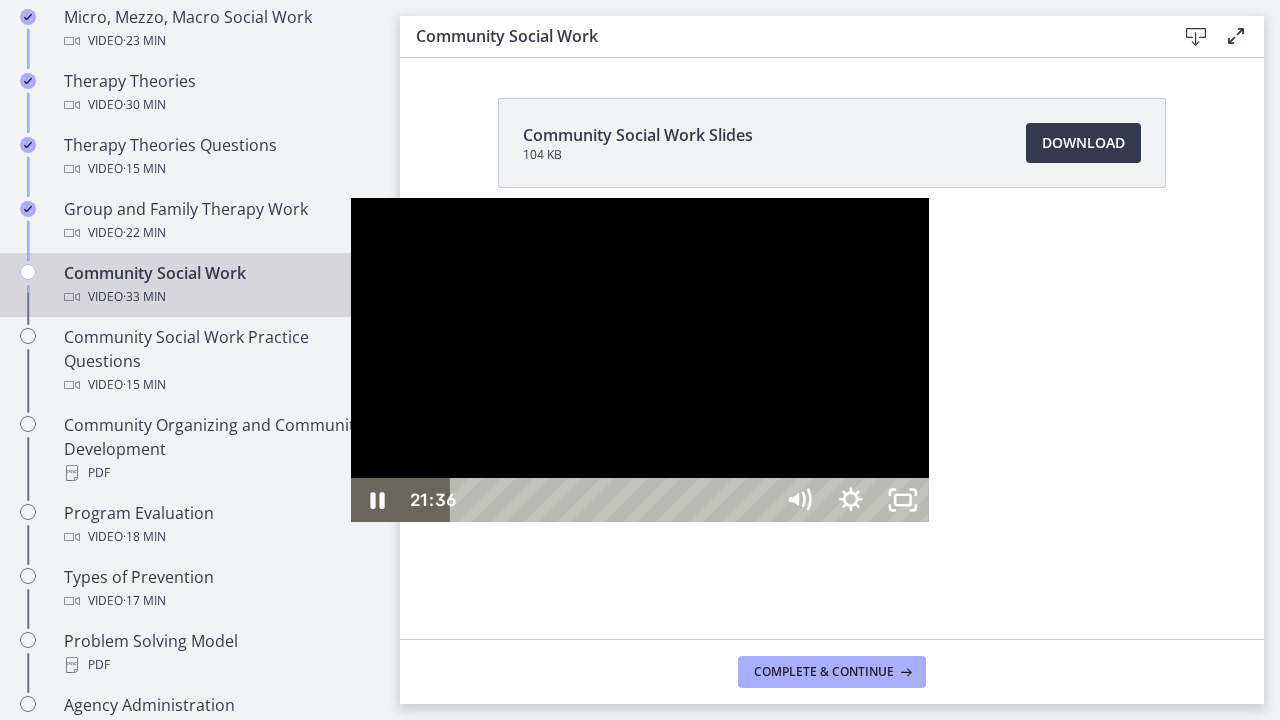 click on "21:36" at bounding box center [614, 500] 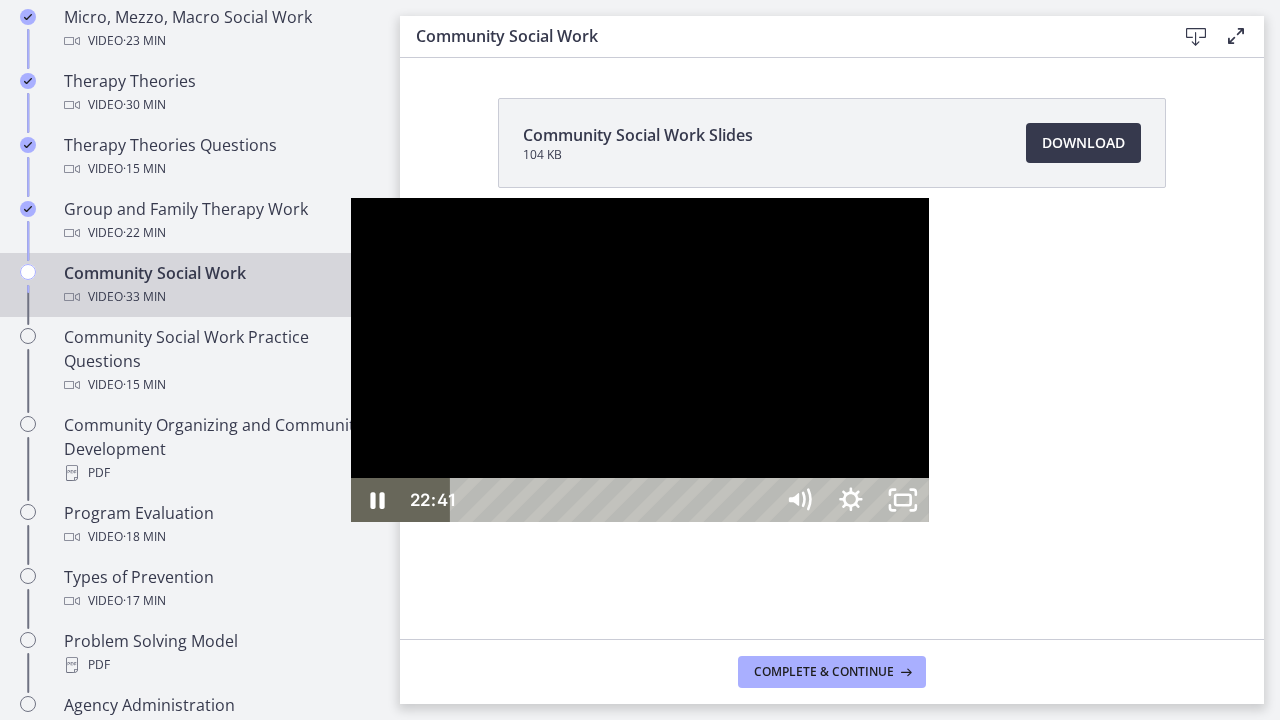 click on "23:06" at bounding box center (614, 500) 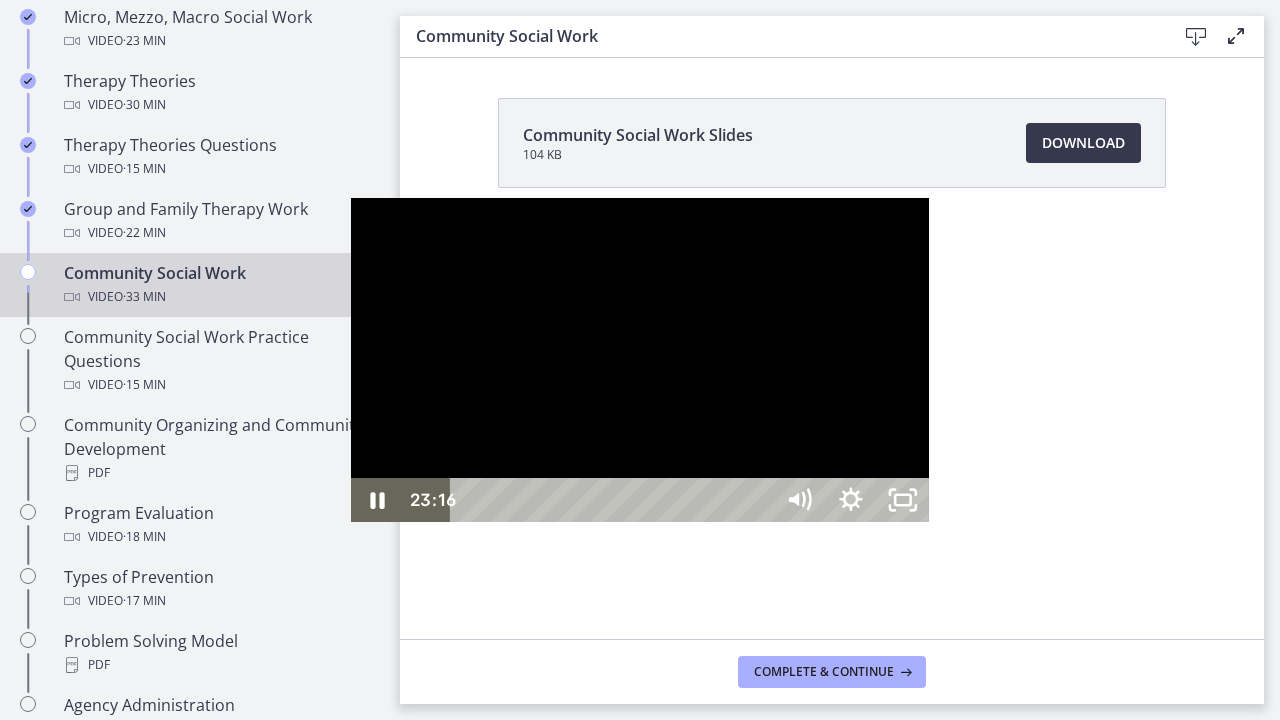 click on "24:04" at bounding box center (614, 500) 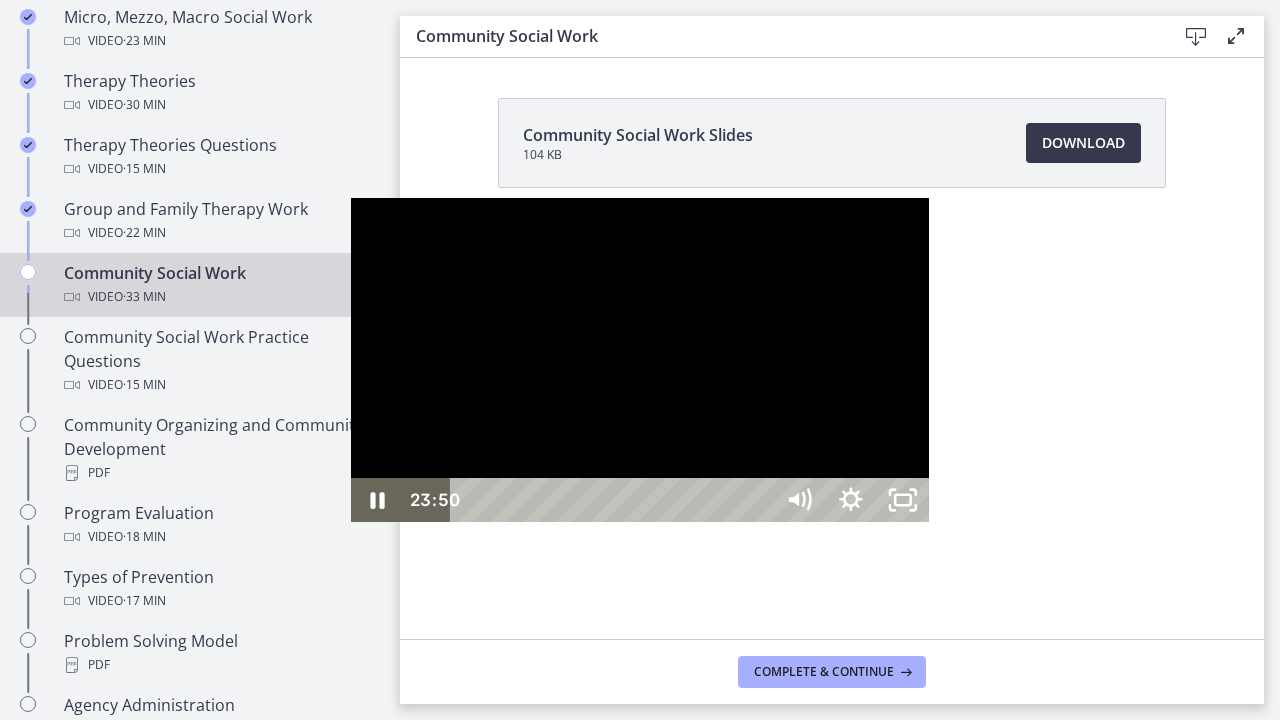 click at bounding box center [1183, 500] 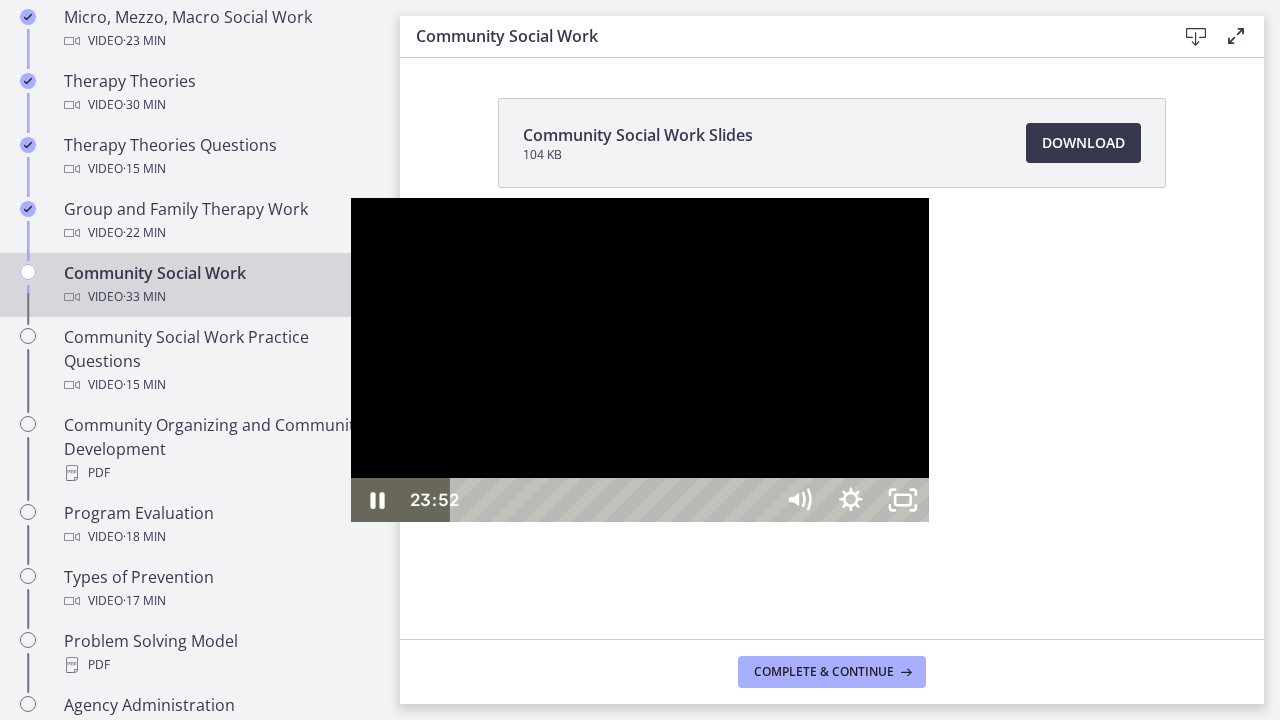 click at bounding box center (1184, 500) 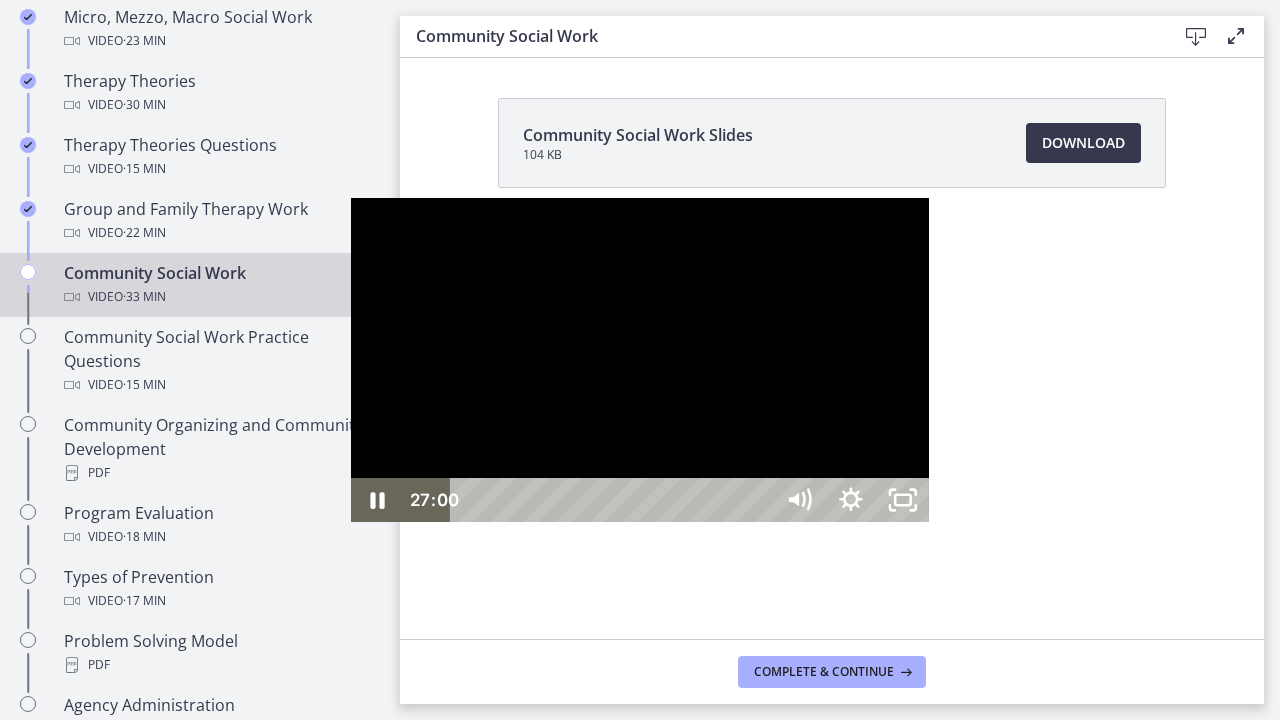 click on "27:00" at bounding box center [614, 500] 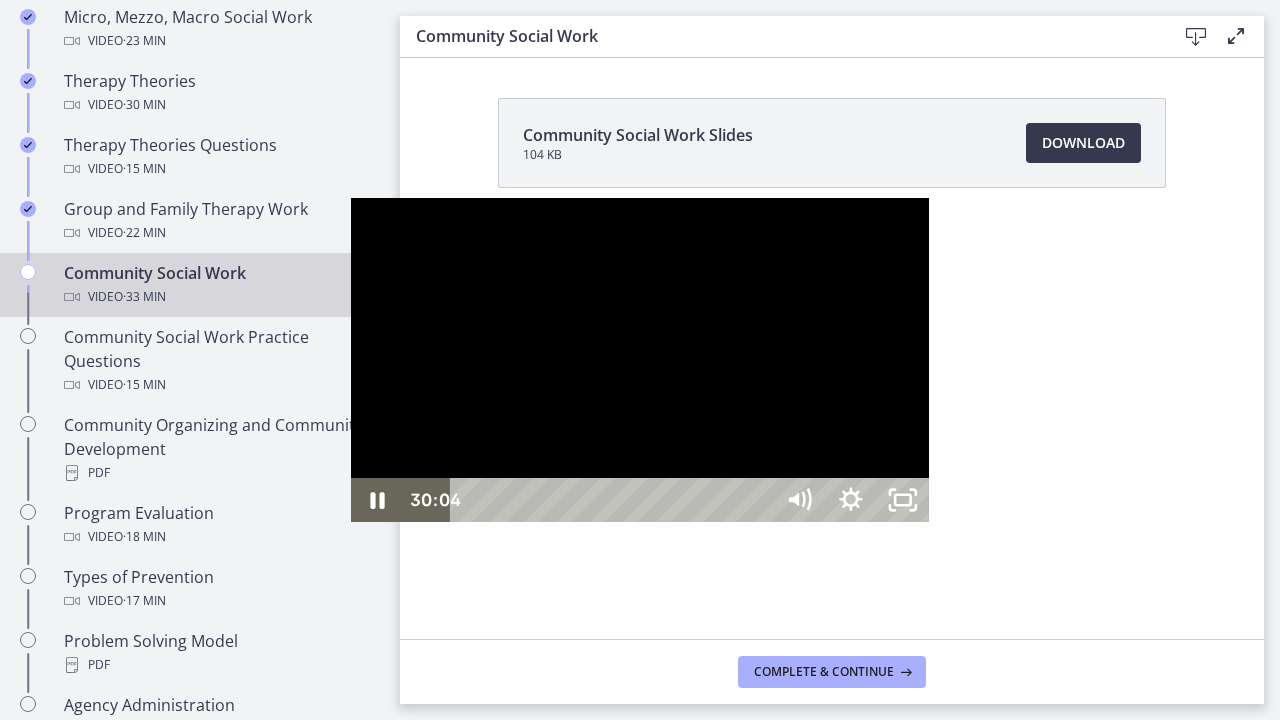 click on "30:04" at bounding box center (614, 500) 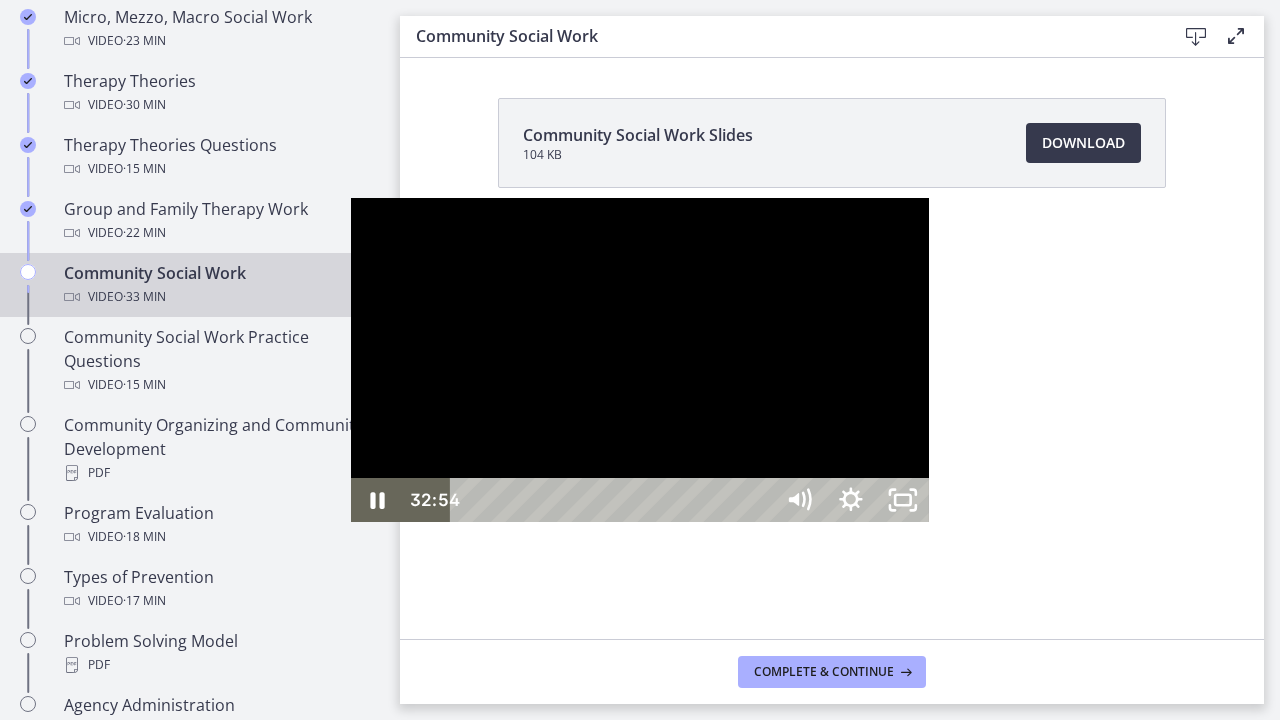 click on "32:54" at bounding box center (614, 500) 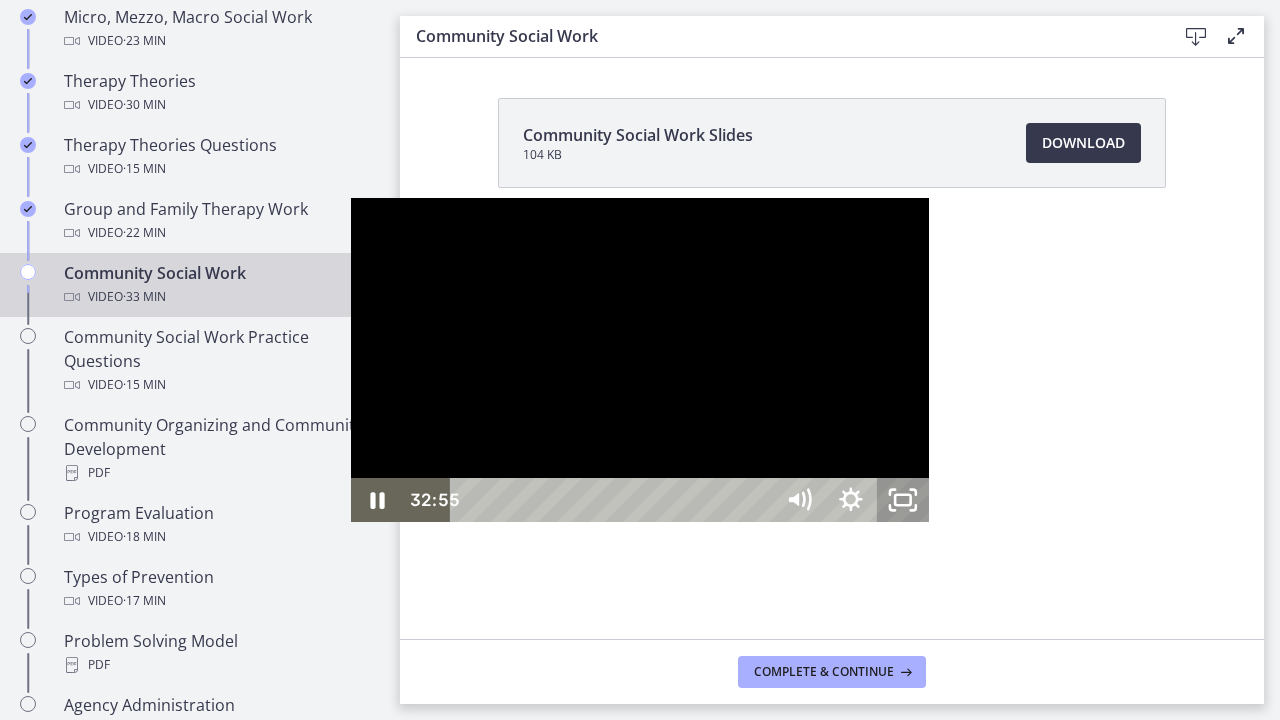 click 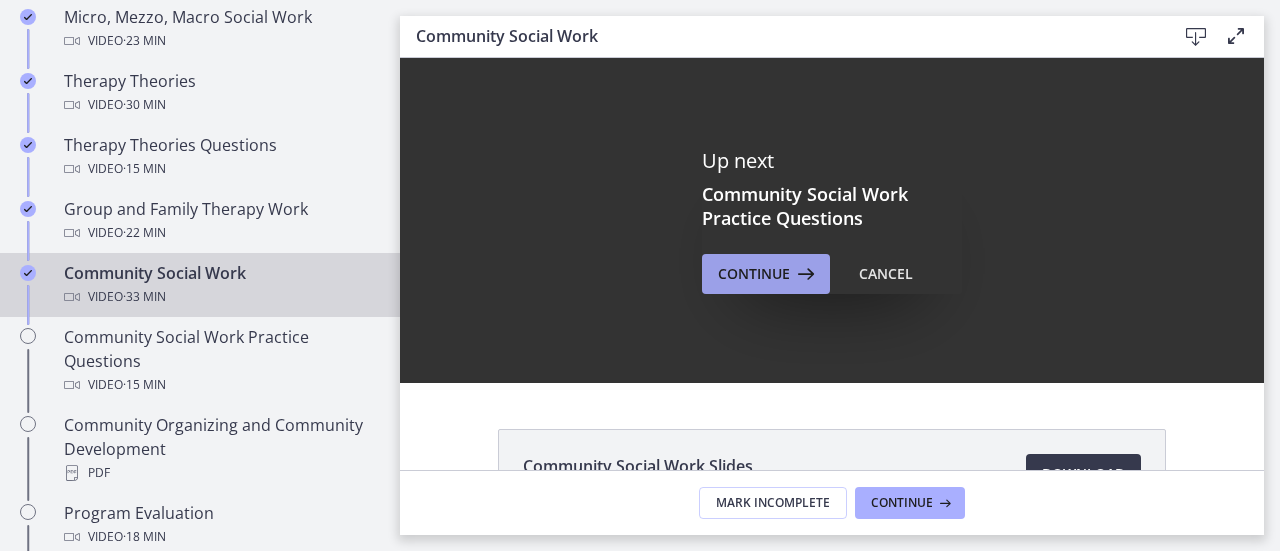 click on "Continue" at bounding box center [754, 274] 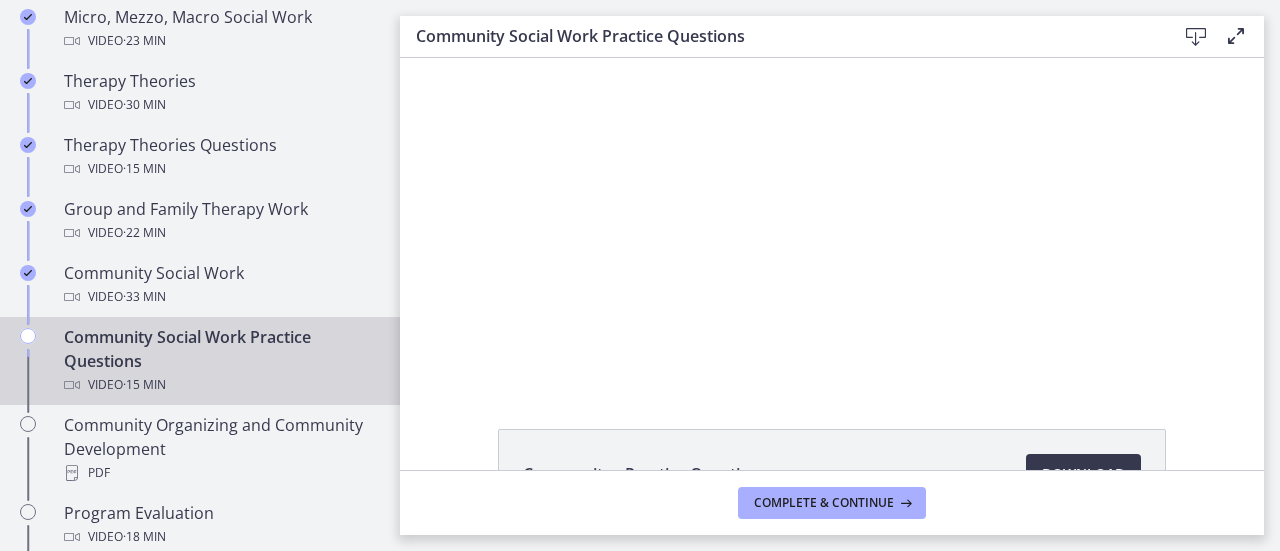 scroll, scrollTop: 0, scrollLeft: 0, axis: both 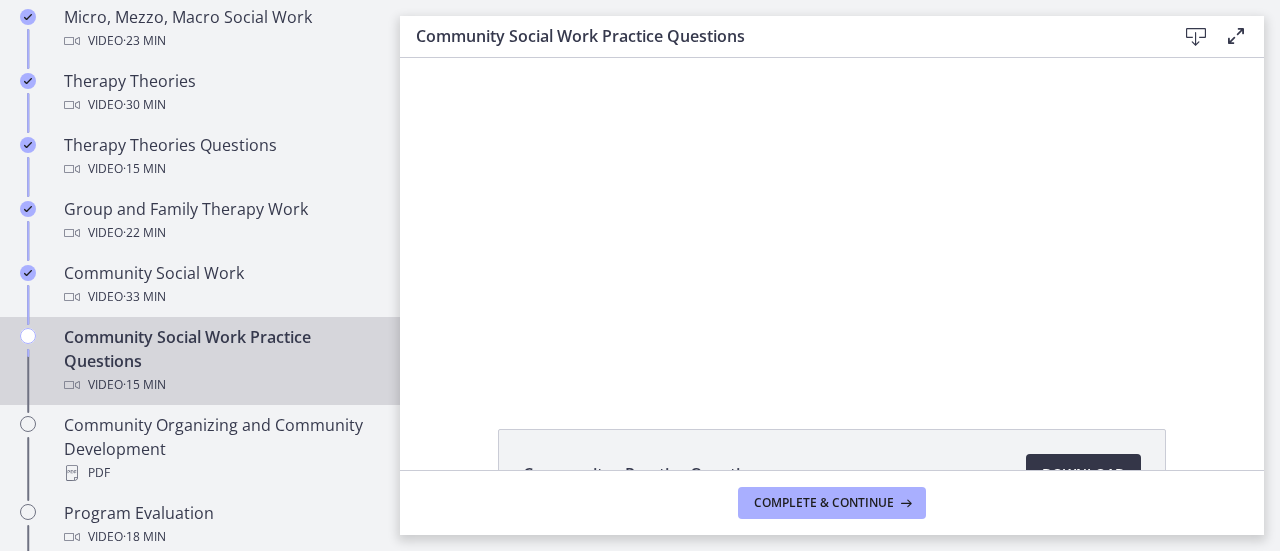 click on "Download
Opens in a new window" at bounding box center [1083, 474] 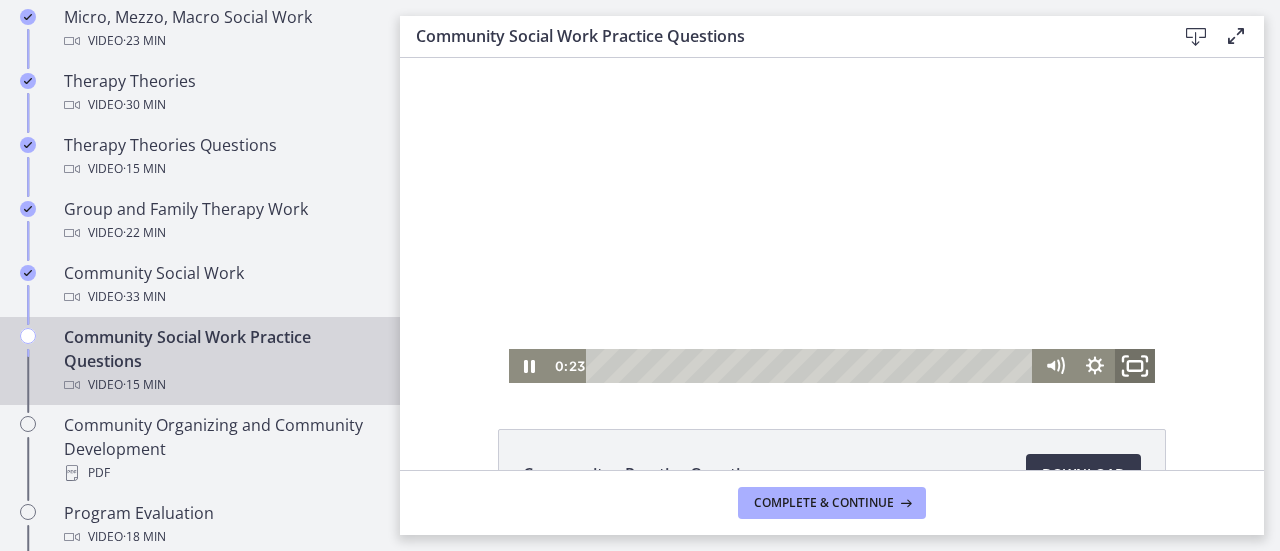 click 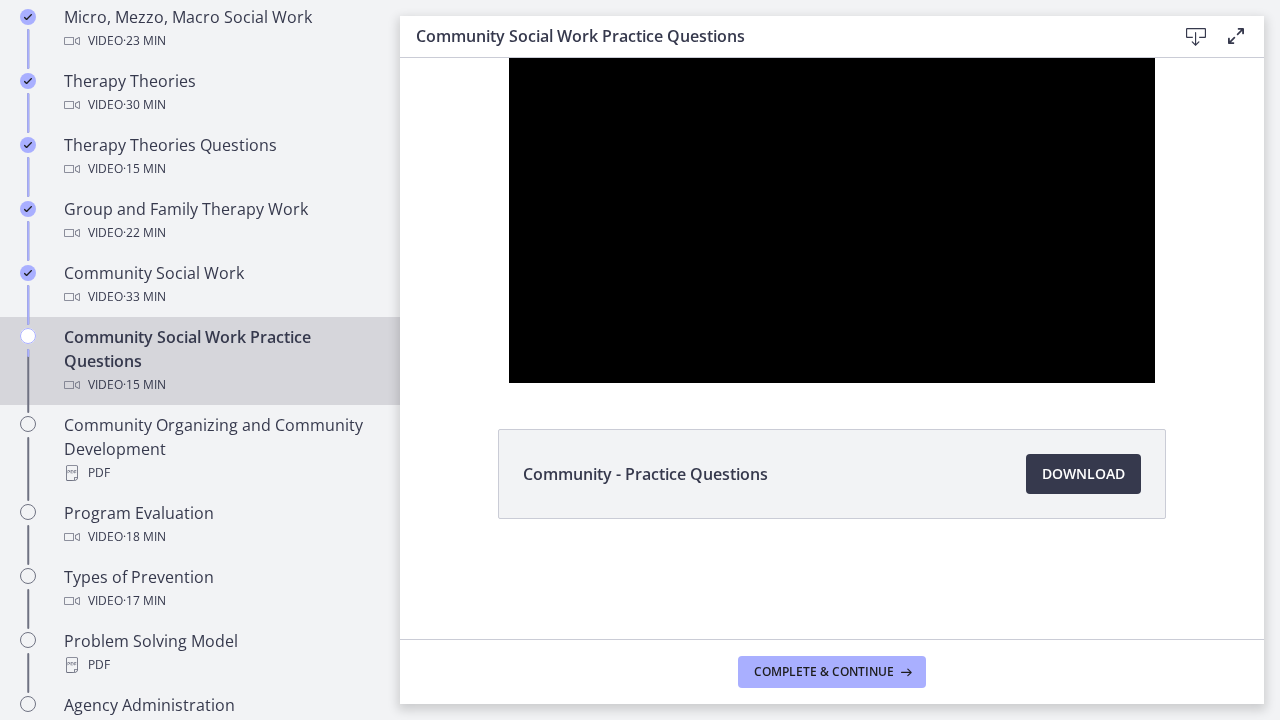 type 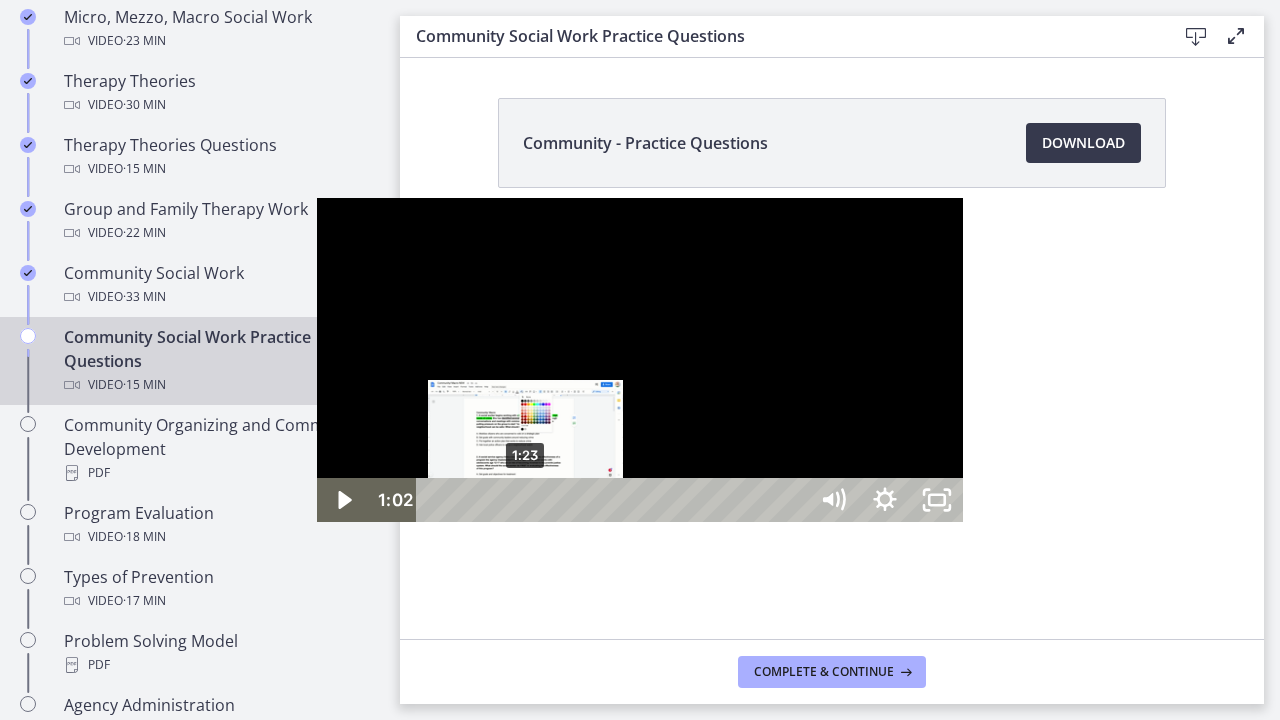 click on "1:23" at bounding box center [615, 500] 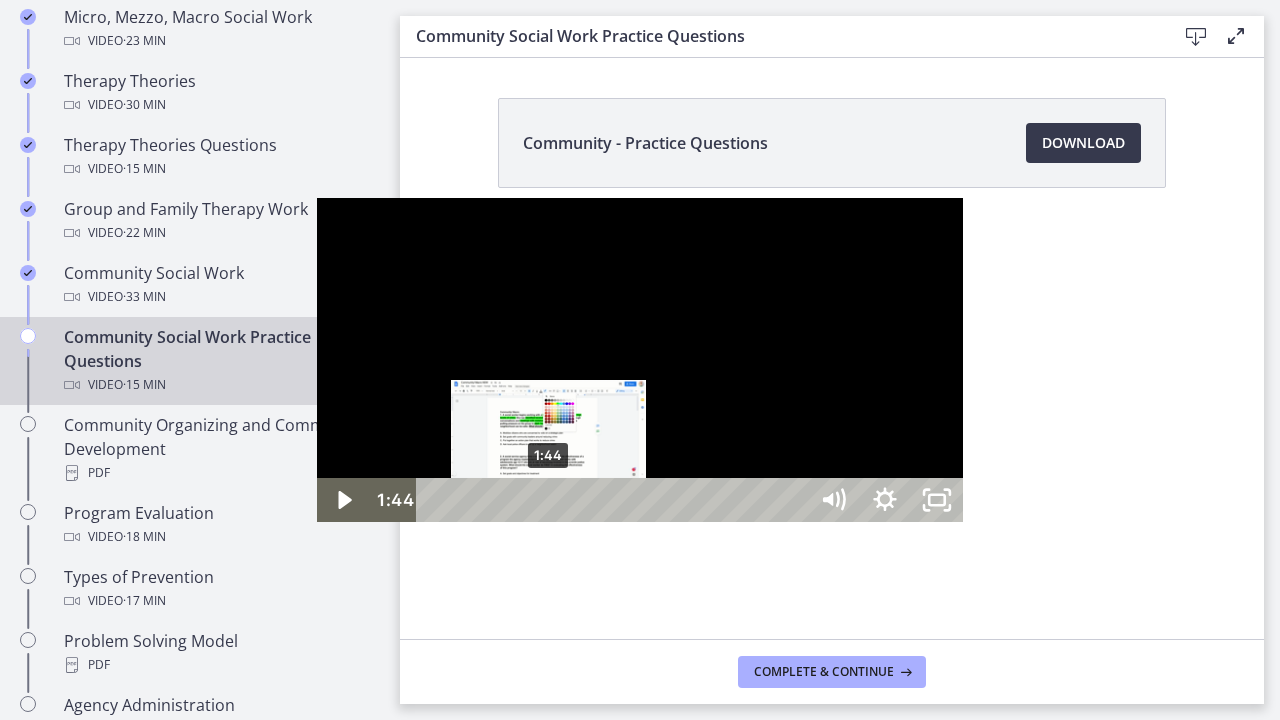 click on "1:44" at bounding box center [615, 500] 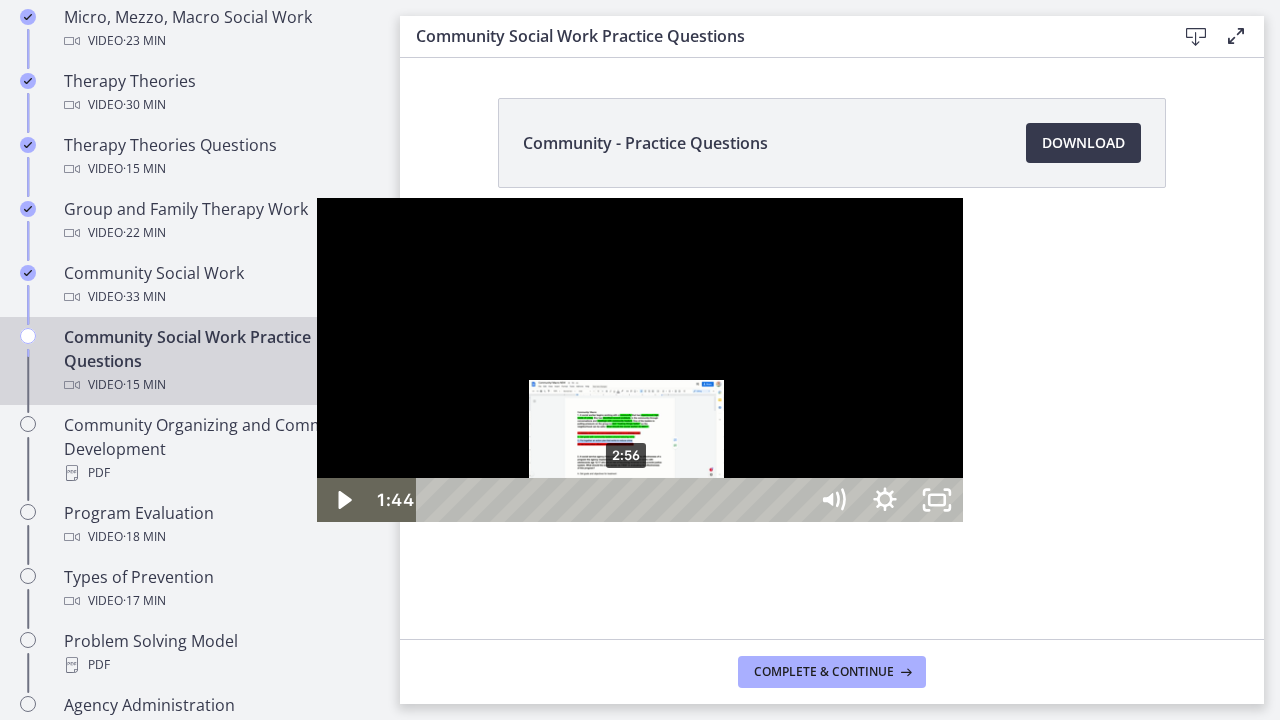 click on "2:56" at bounding box center [615, 500] 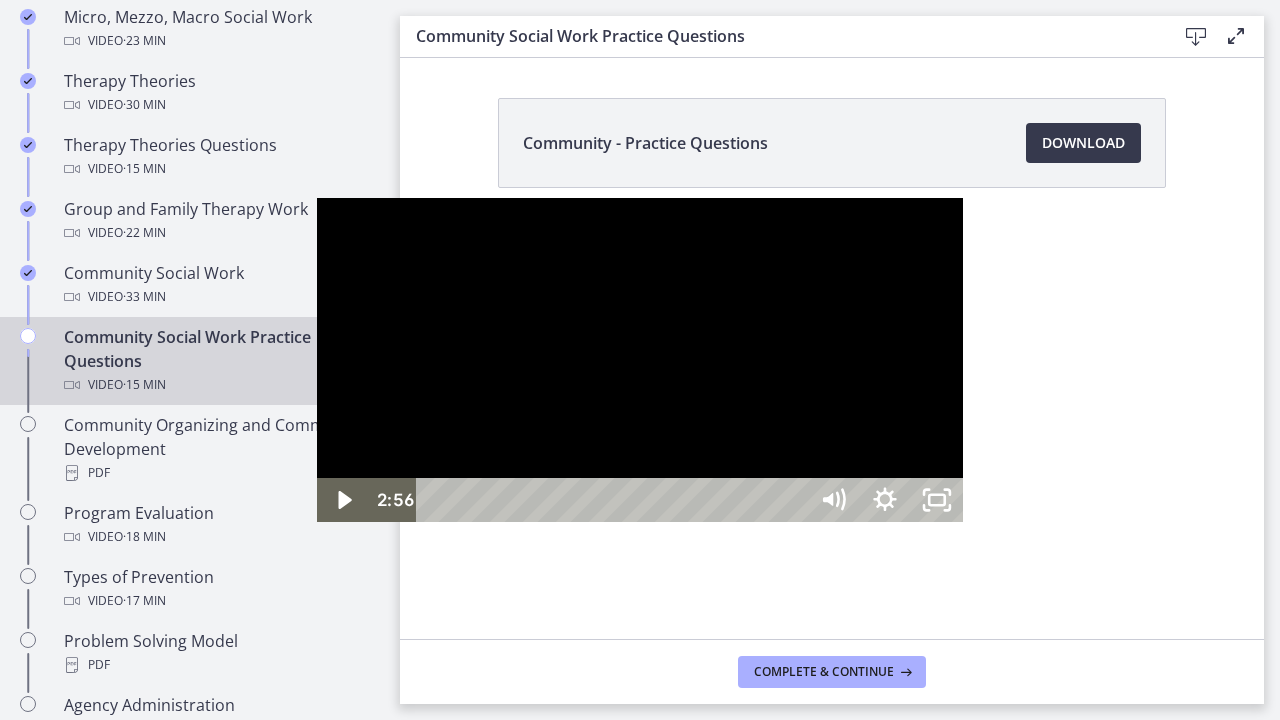 click at bounding box center [640, 360] 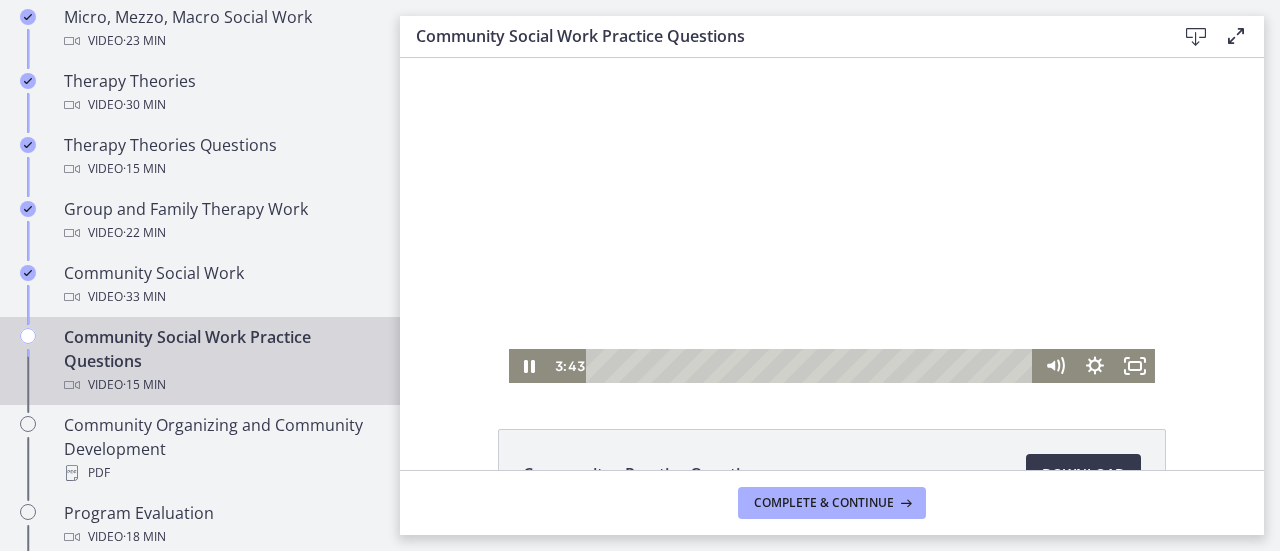 click at bounding box center [832, 220] 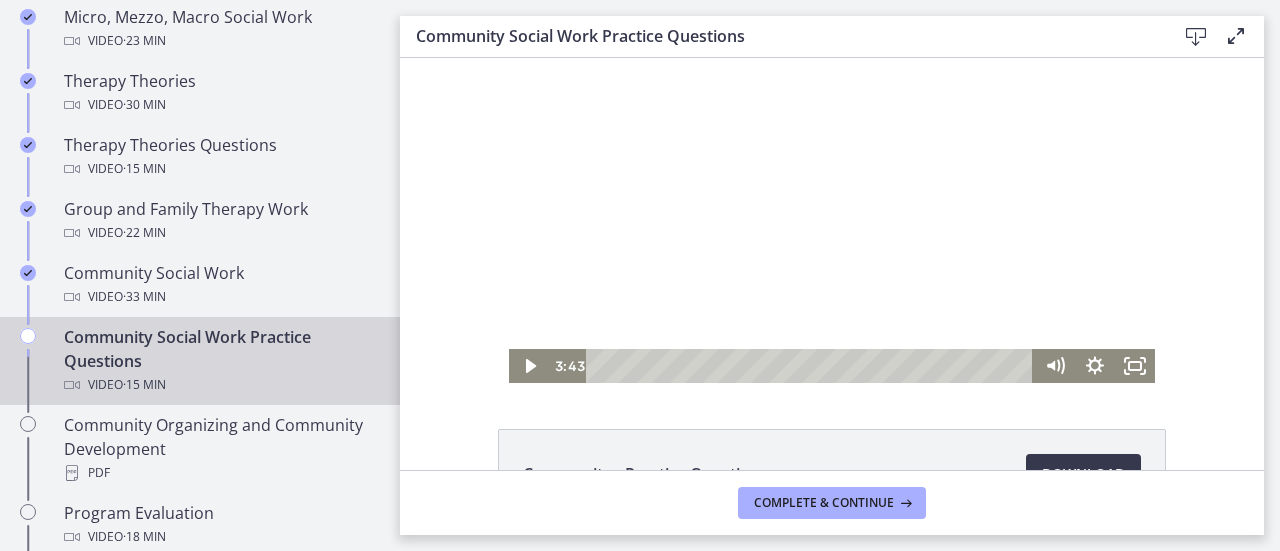 click at bounding box center [832, 220] 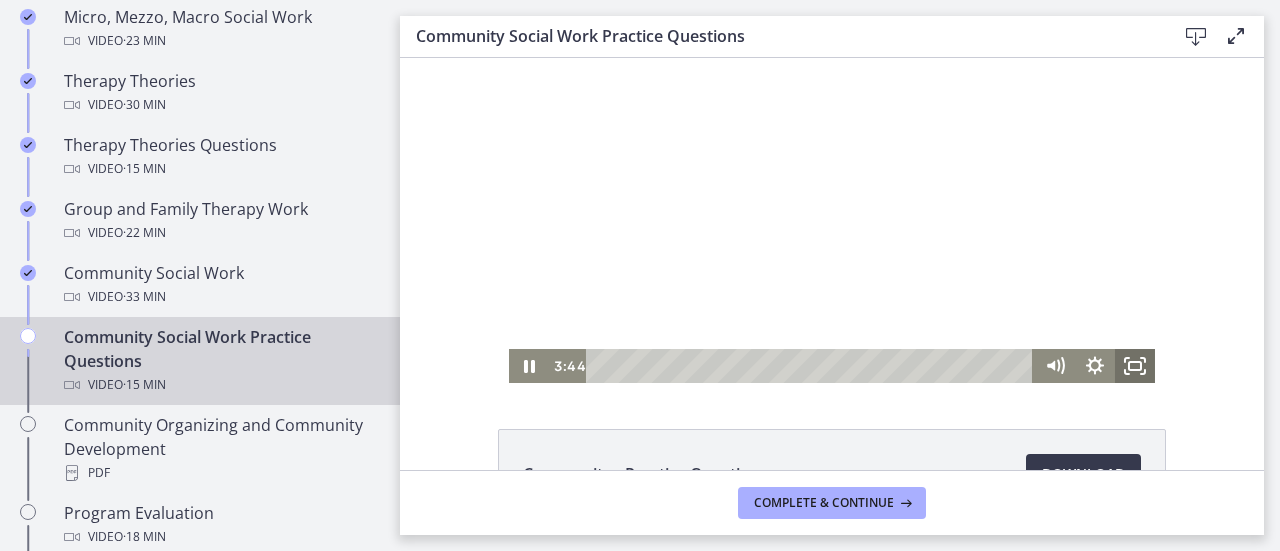 click 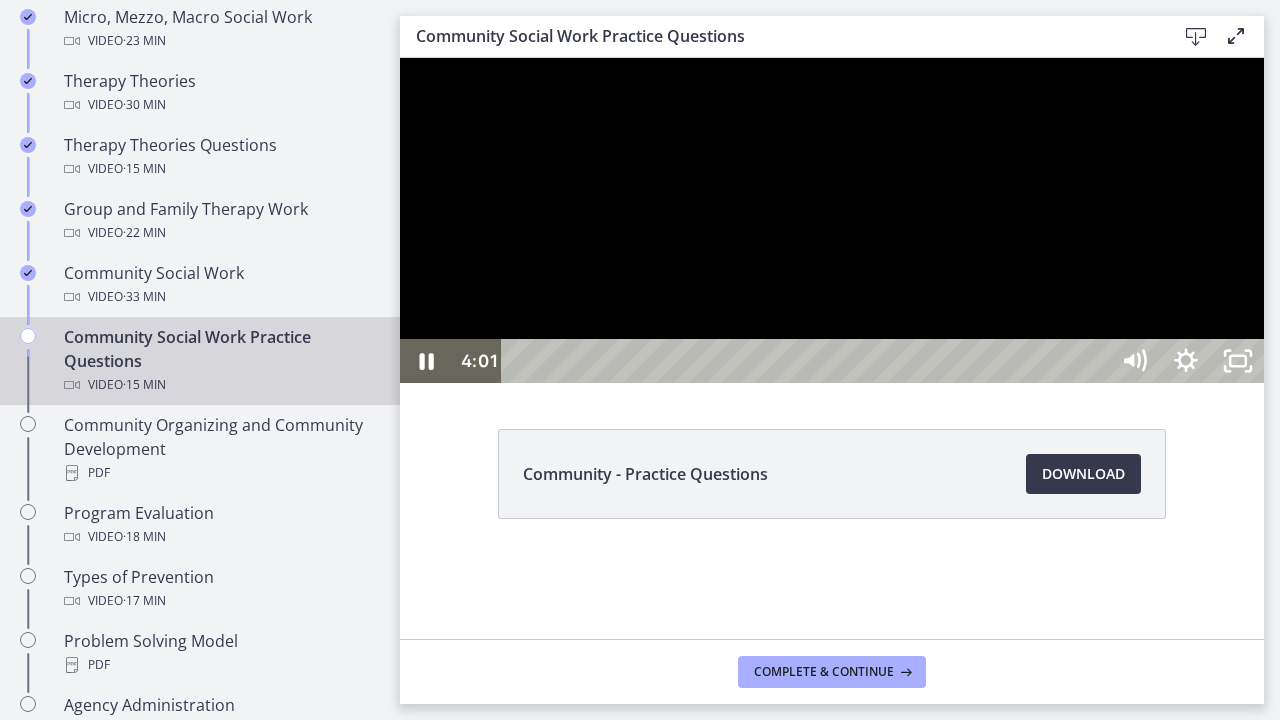 click at bounding box center [832, 220] 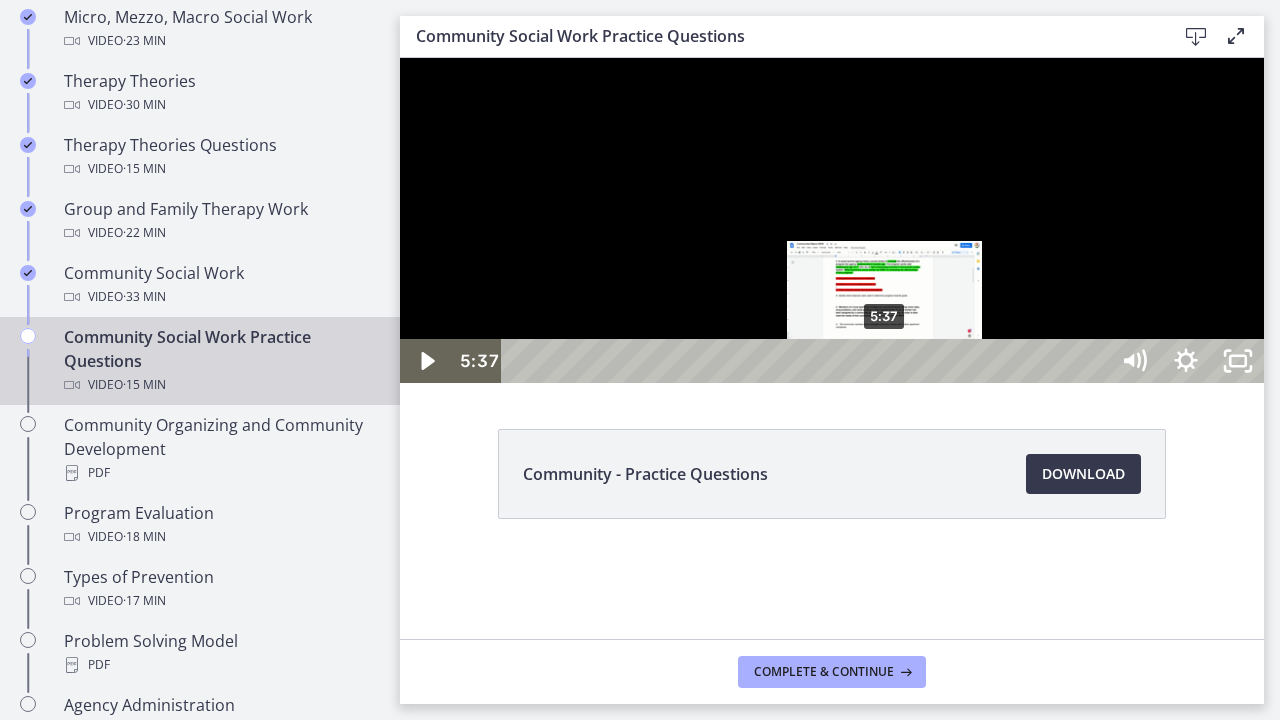 click on "5:37" at bounding box center (807, 361) 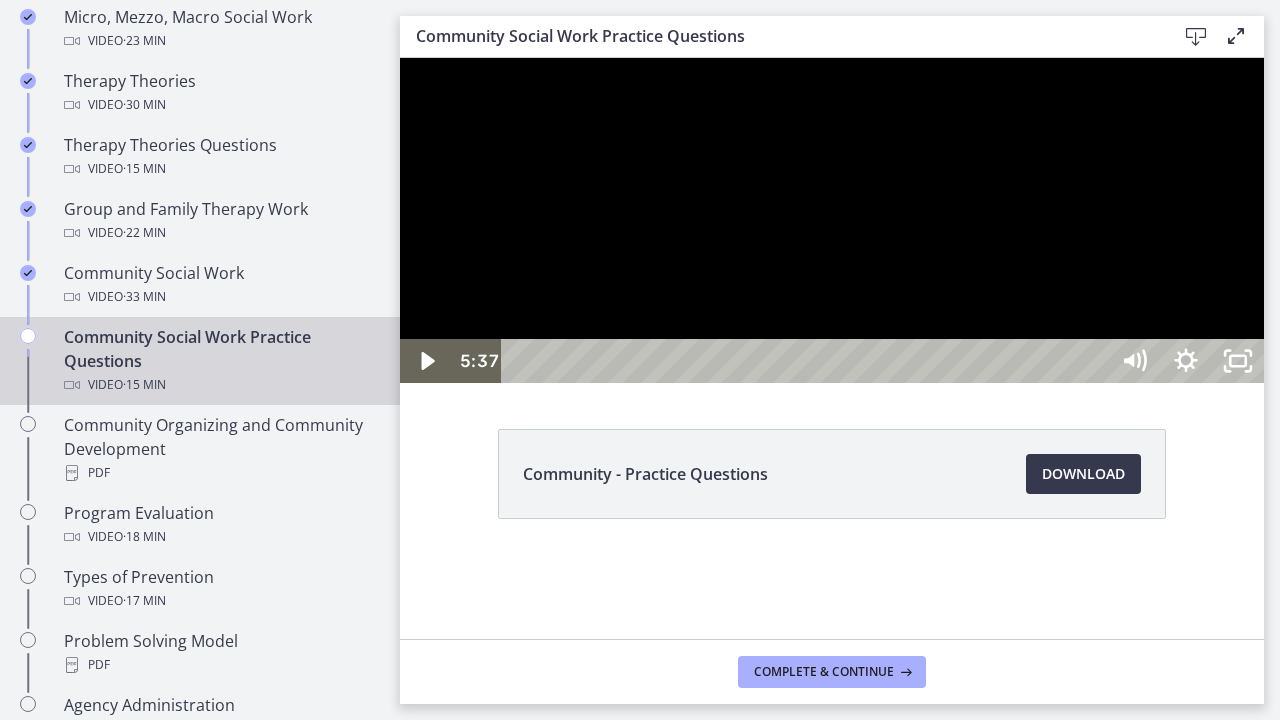 click at bounding box center [832, 220] 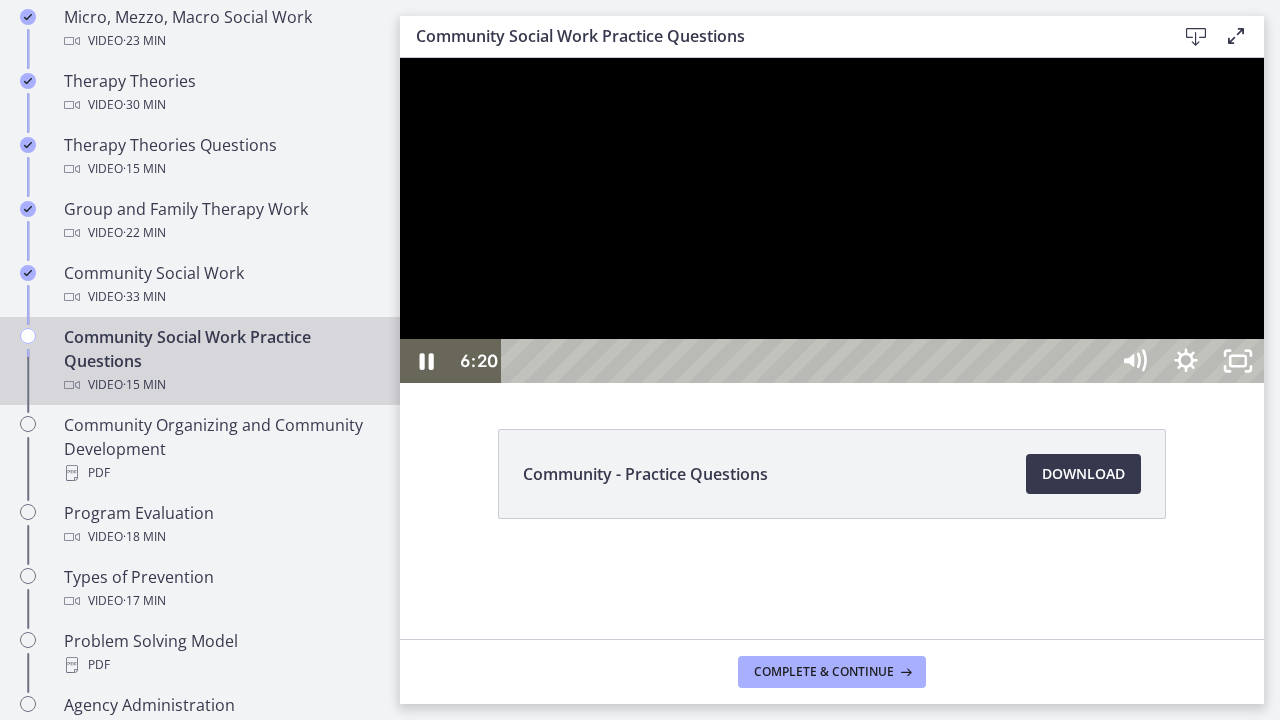 click at bounding box center (832, 220) 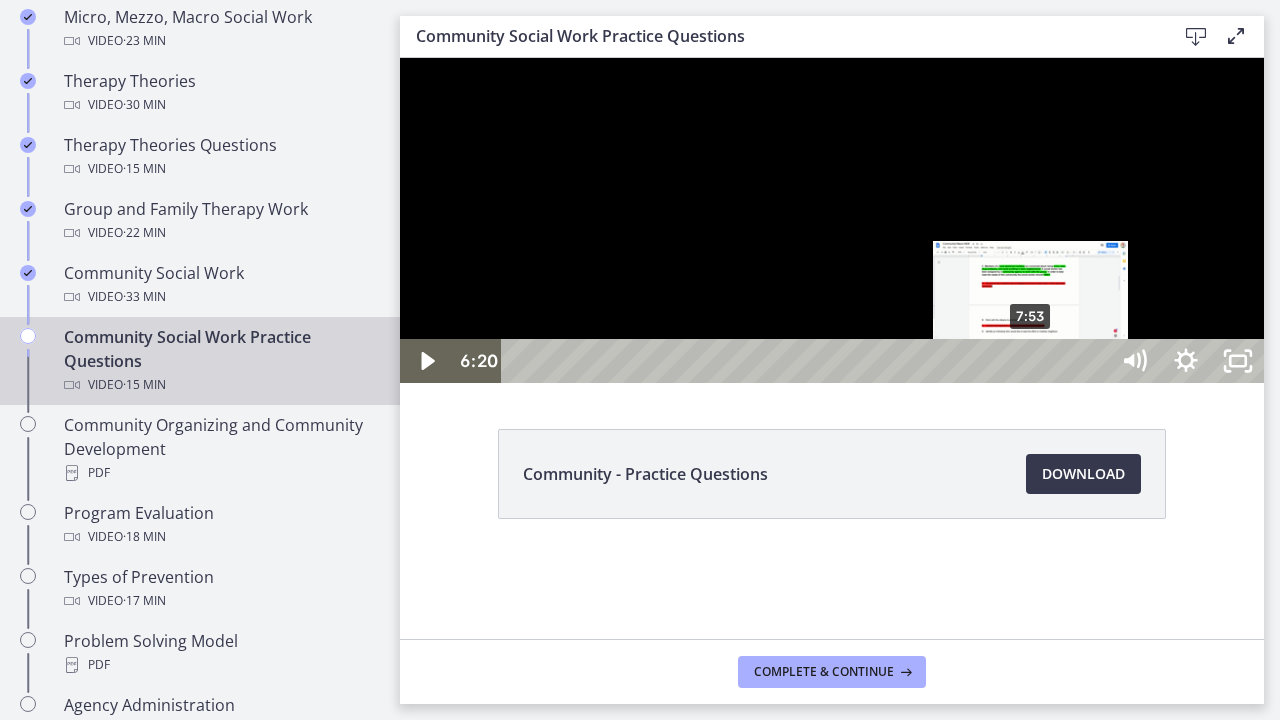 click on "7:53" at bounding box center [807, 361] 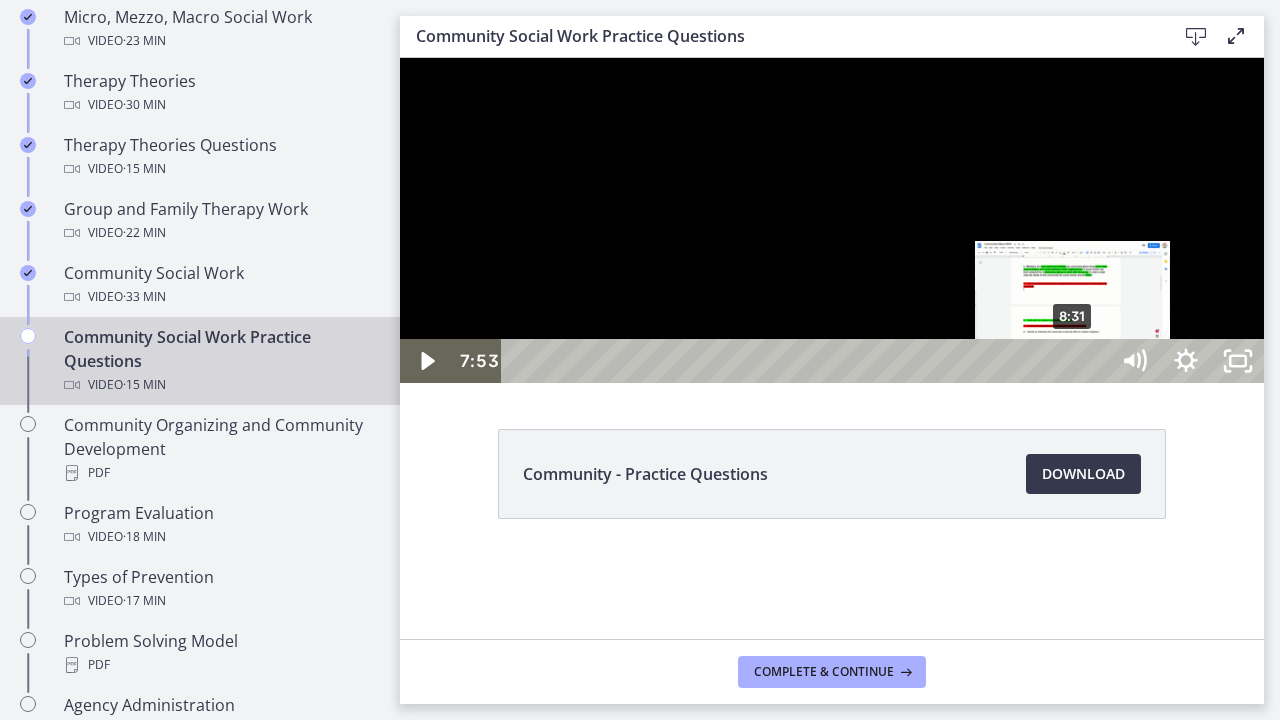 click on "8:31" at bounding box center [807, 361] 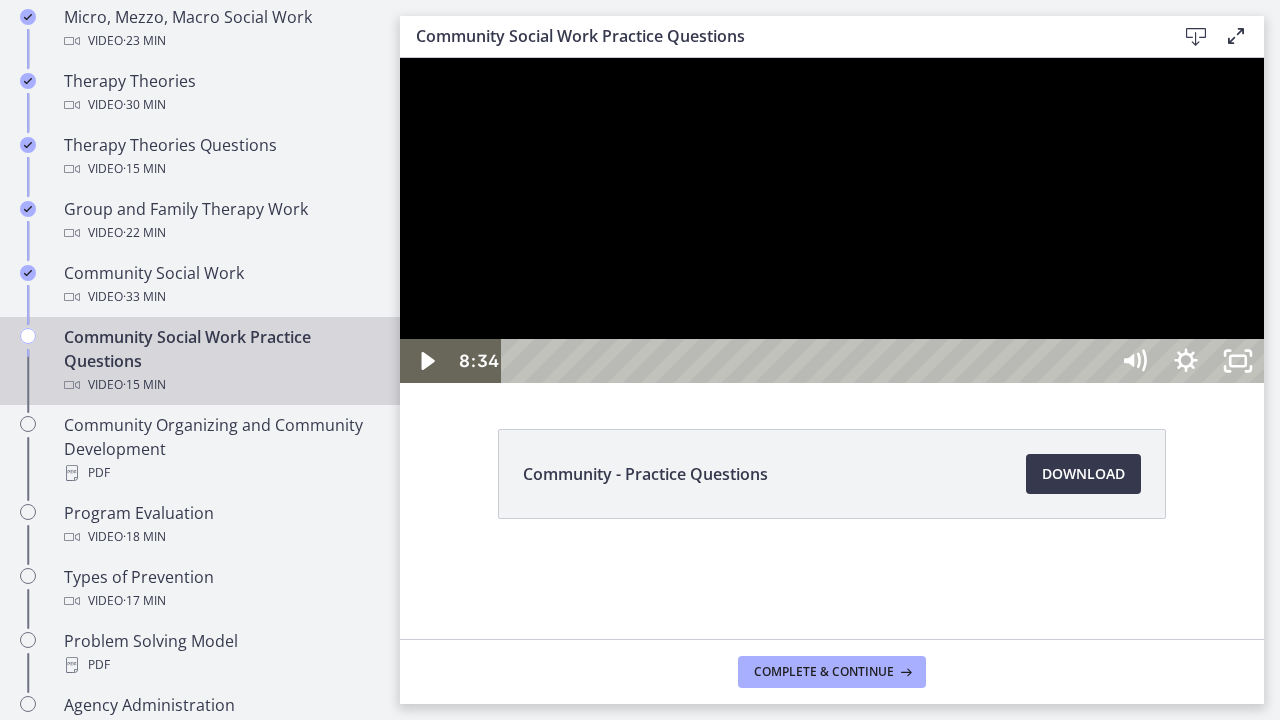 click at bounding box center [832, 220] 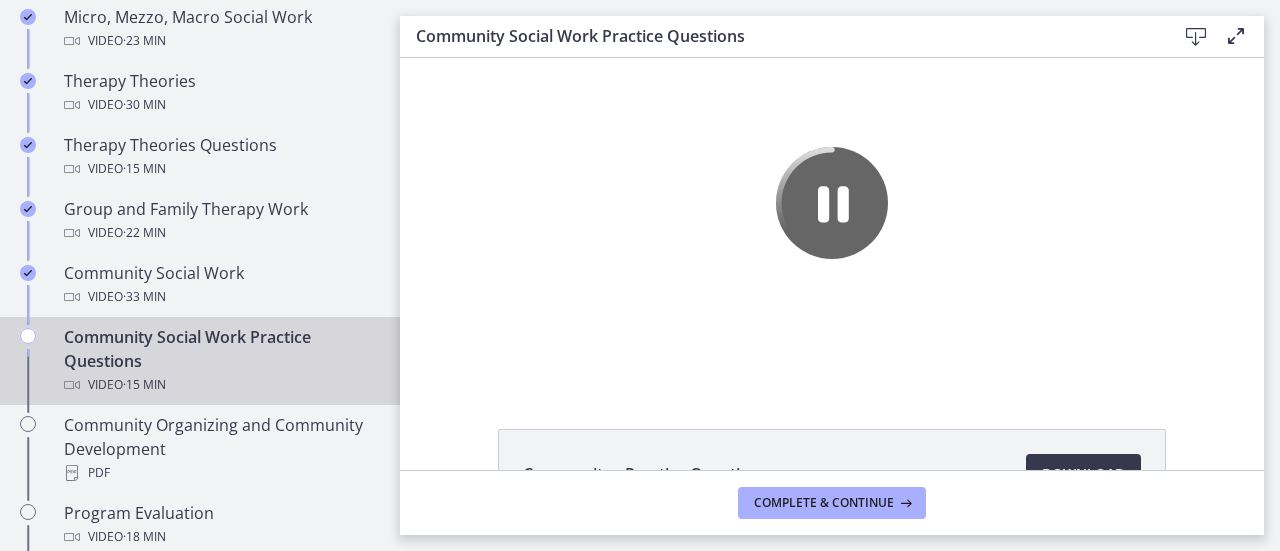 click on "The video is loading... Click for sound
@keyframes VOLUME_SMALL_WAVE_FLASH {
0% { opacity: 0; }
33% { opacity: 1; }
66% { opacity: 1; }
100% { opacity: 0; }
}
@keyframes VOLUME_LARGE_WAVE_FLASH {
0% { opacity: 0; }
33% { opacity: 1; }
66% { opacity: 1; }
100% { opacity: 0; }
}
.volume__small-wave {
animation: VOLUME_SMALL_WAVE_FLASH 2s infinite;
opacity: 0;
}
.volume__large-wave {
animation: VOLUME_LARGE_WAVE_FLASH 2s infinite .3s;
opacity: 0;
}
[TIME] [TIME]" at bounding box center [832, 220] 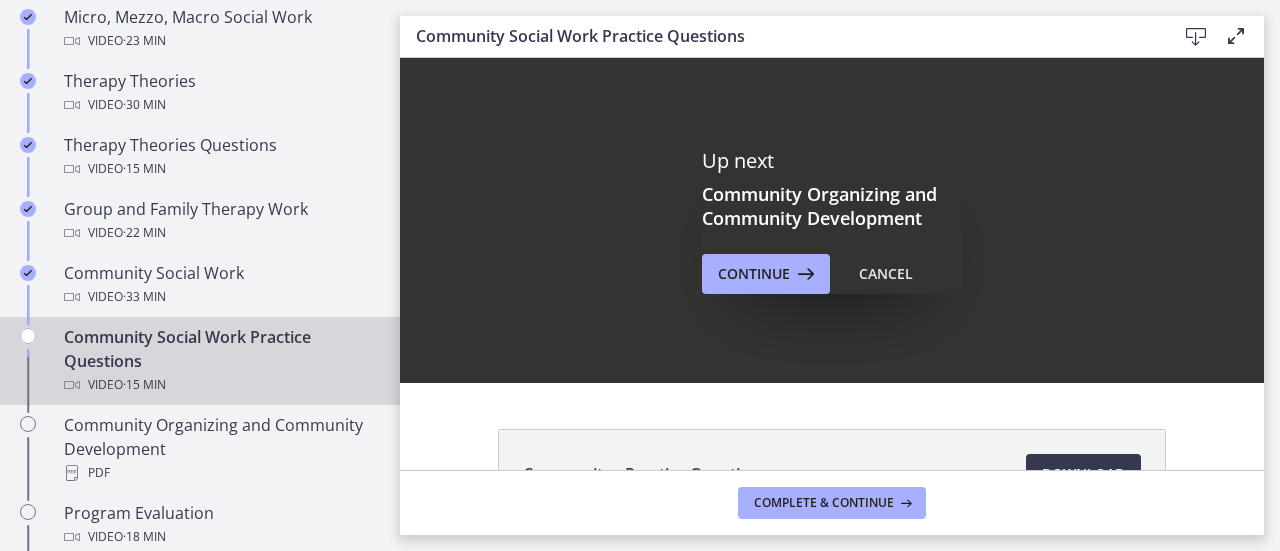 click on "Up next
Community Organizing and Community Development
Continue
Cancel" at bounding box center [832, 220] 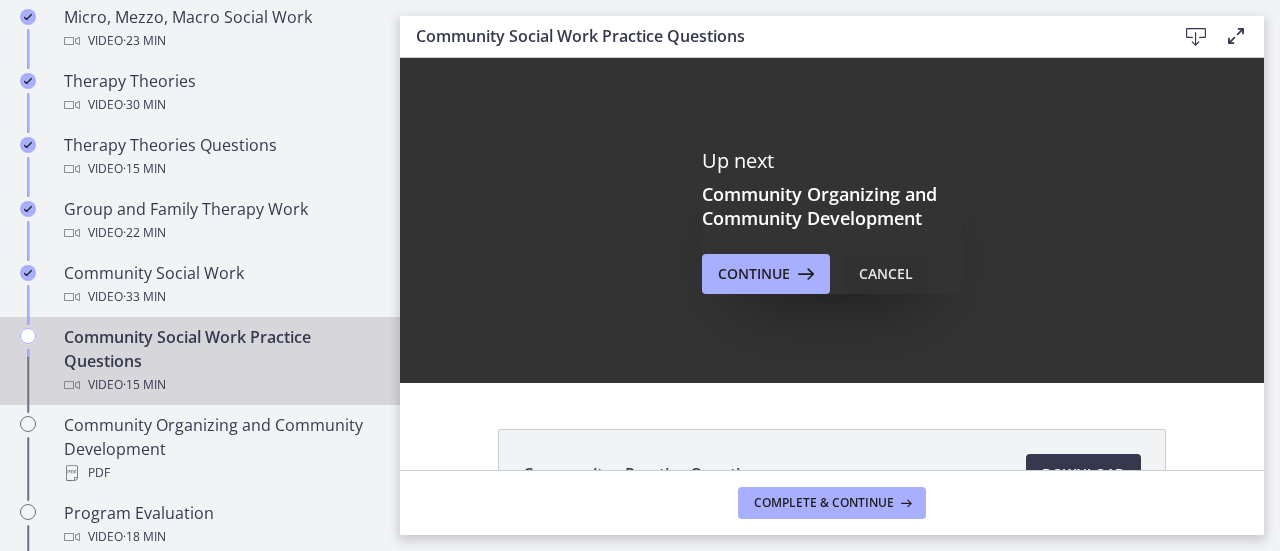 click on "Cancel" at bounding box center (886, 274) 